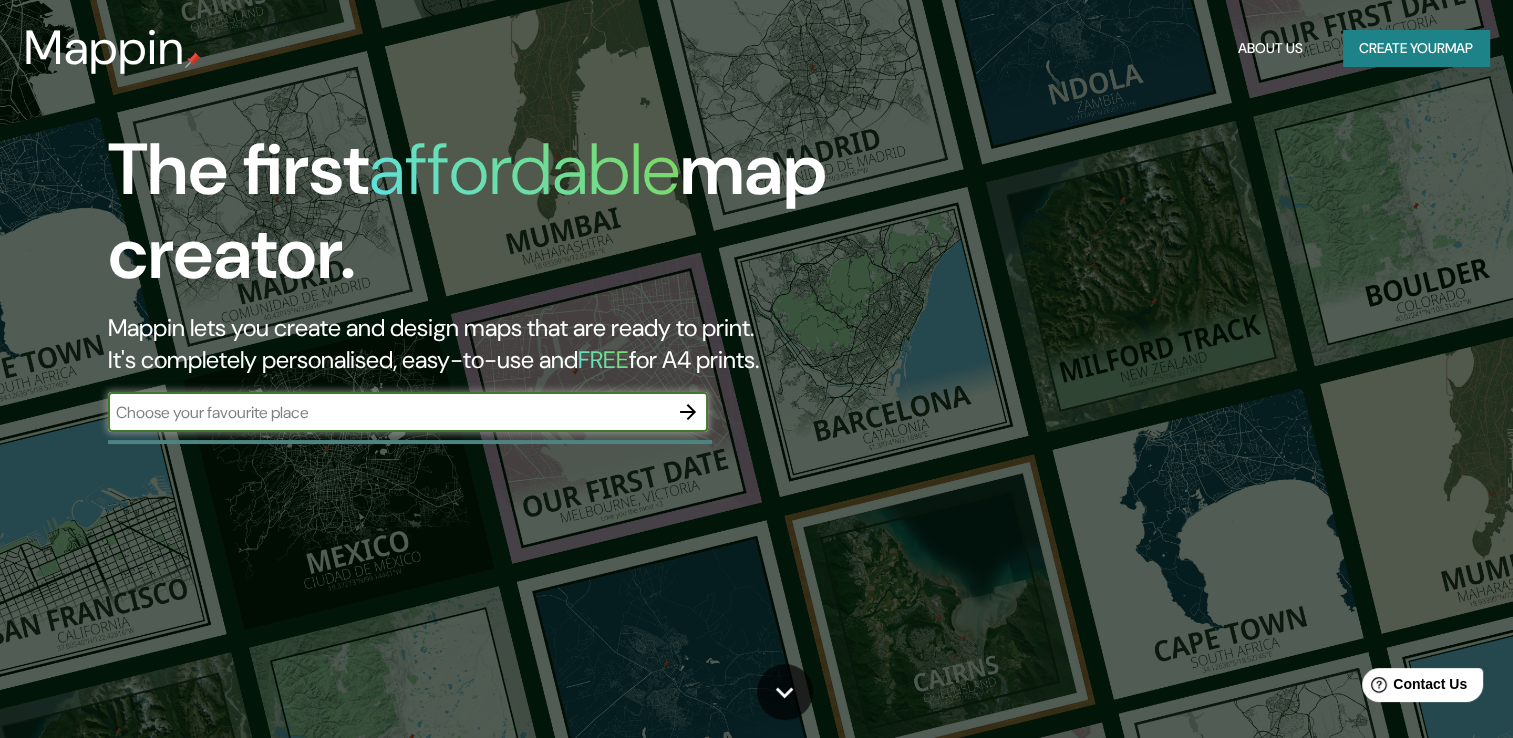 scroll, scrollTop: 0, scrollLeft: 0, axis: both 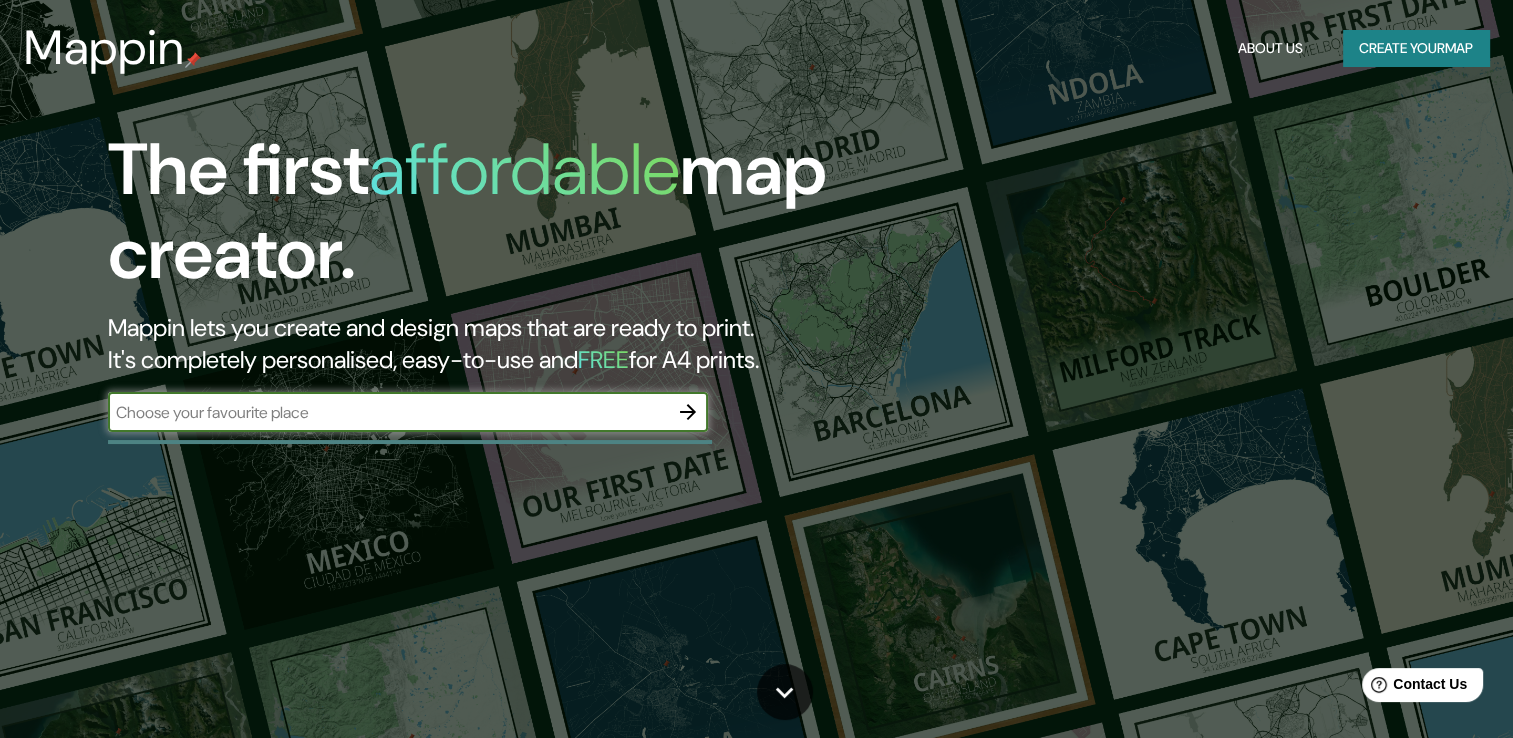 click at bounding box center [388, 412] 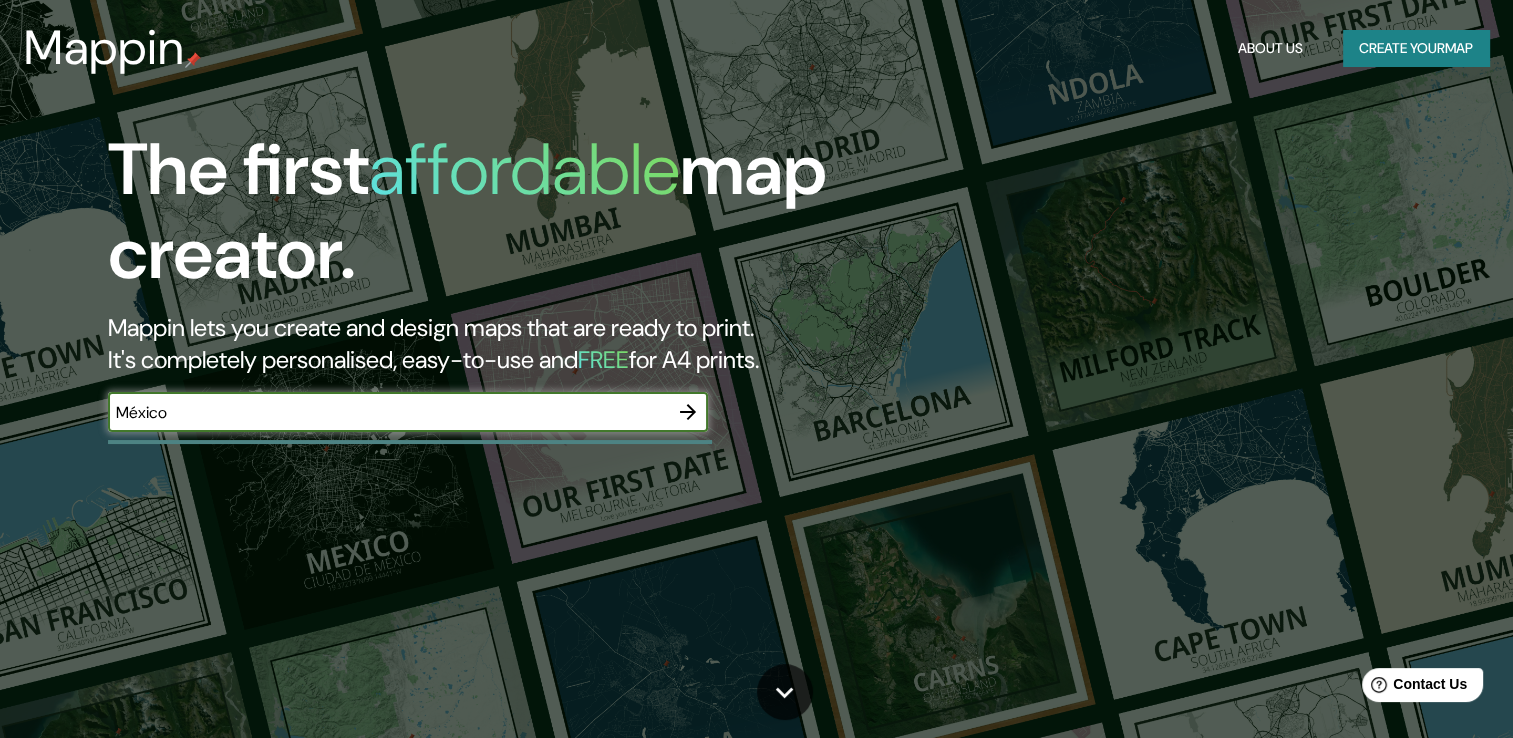 click at bounding box center [688, 412] 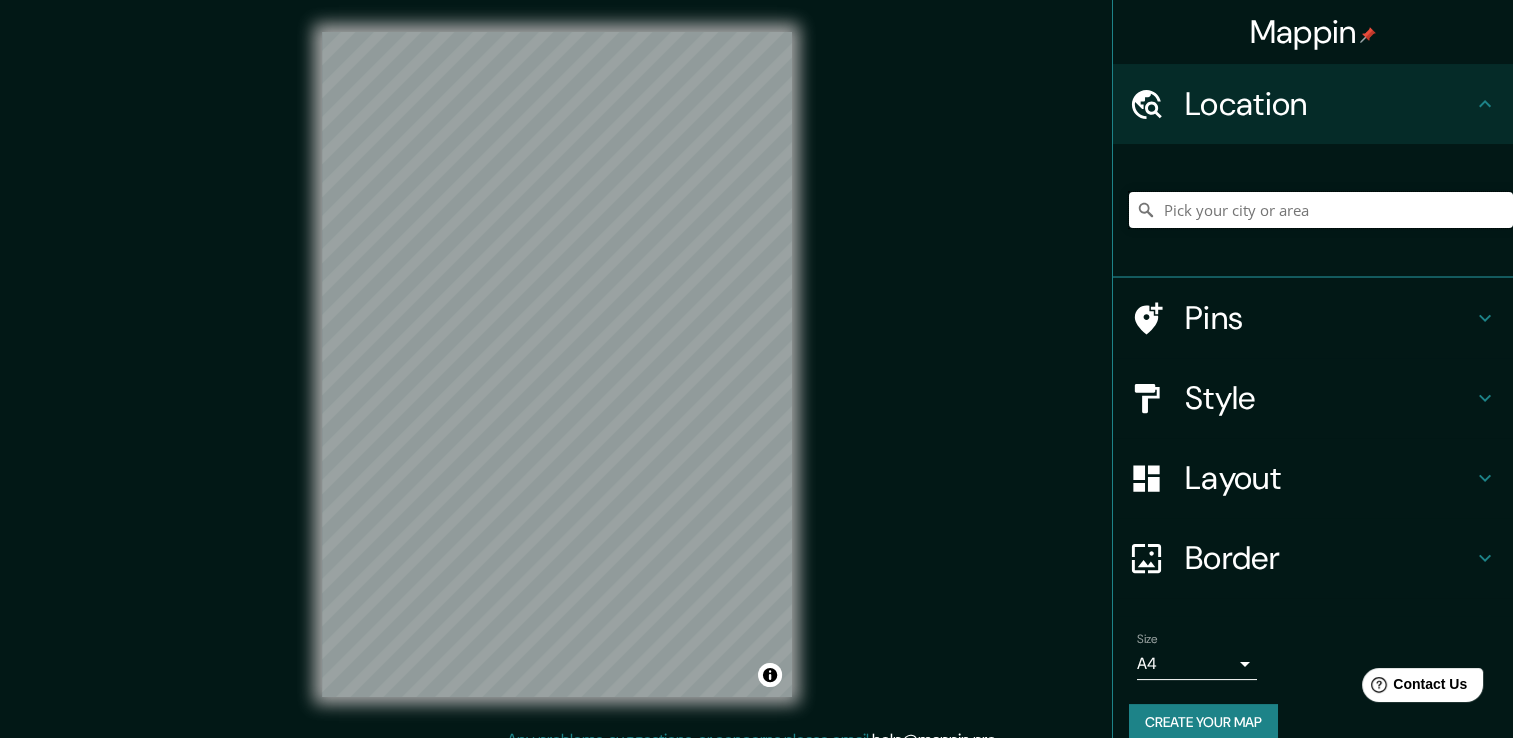 click at bounding box center (1321, 210) 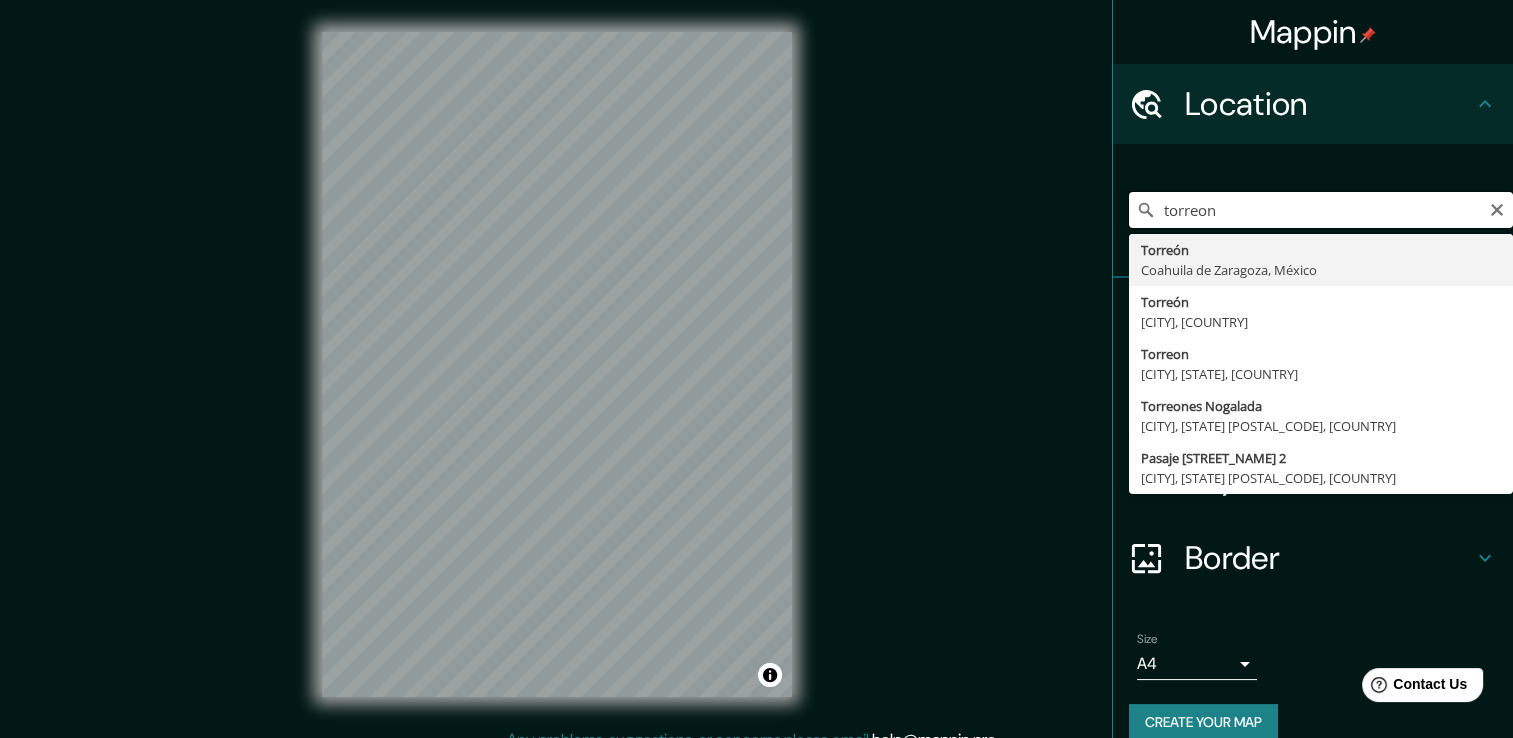 type on "torreon" 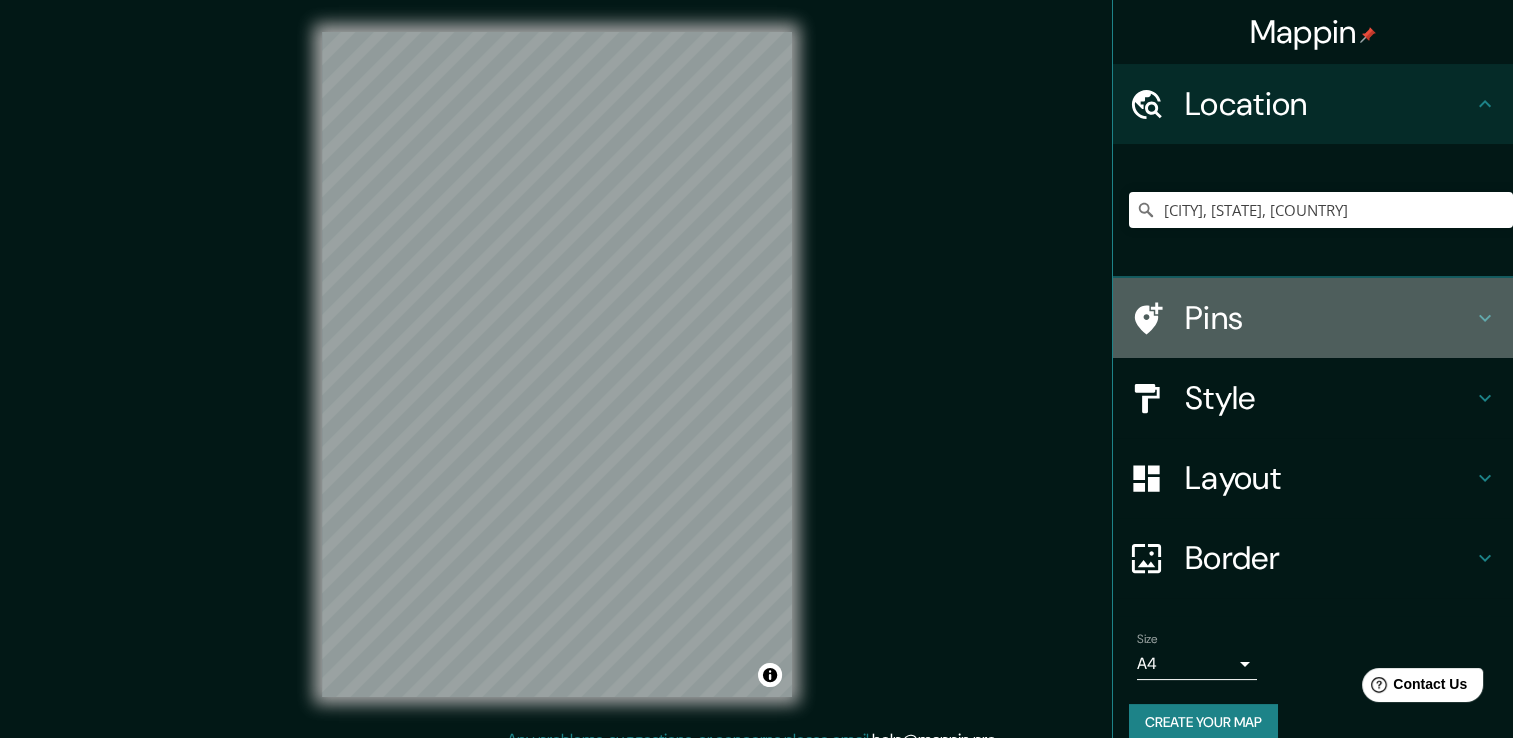 click at bounding box center (1485, 318) 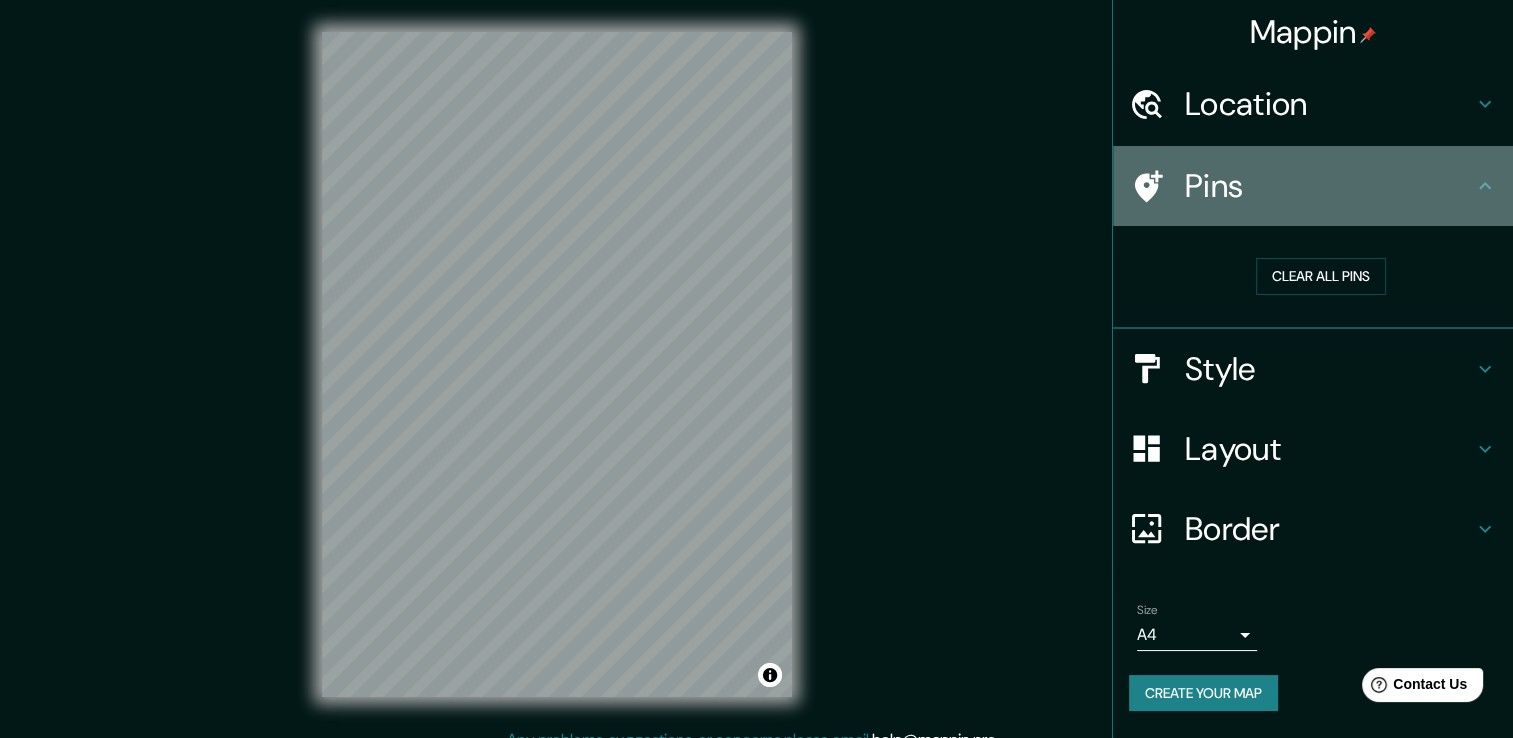 click at bounding box center (1485, 185) 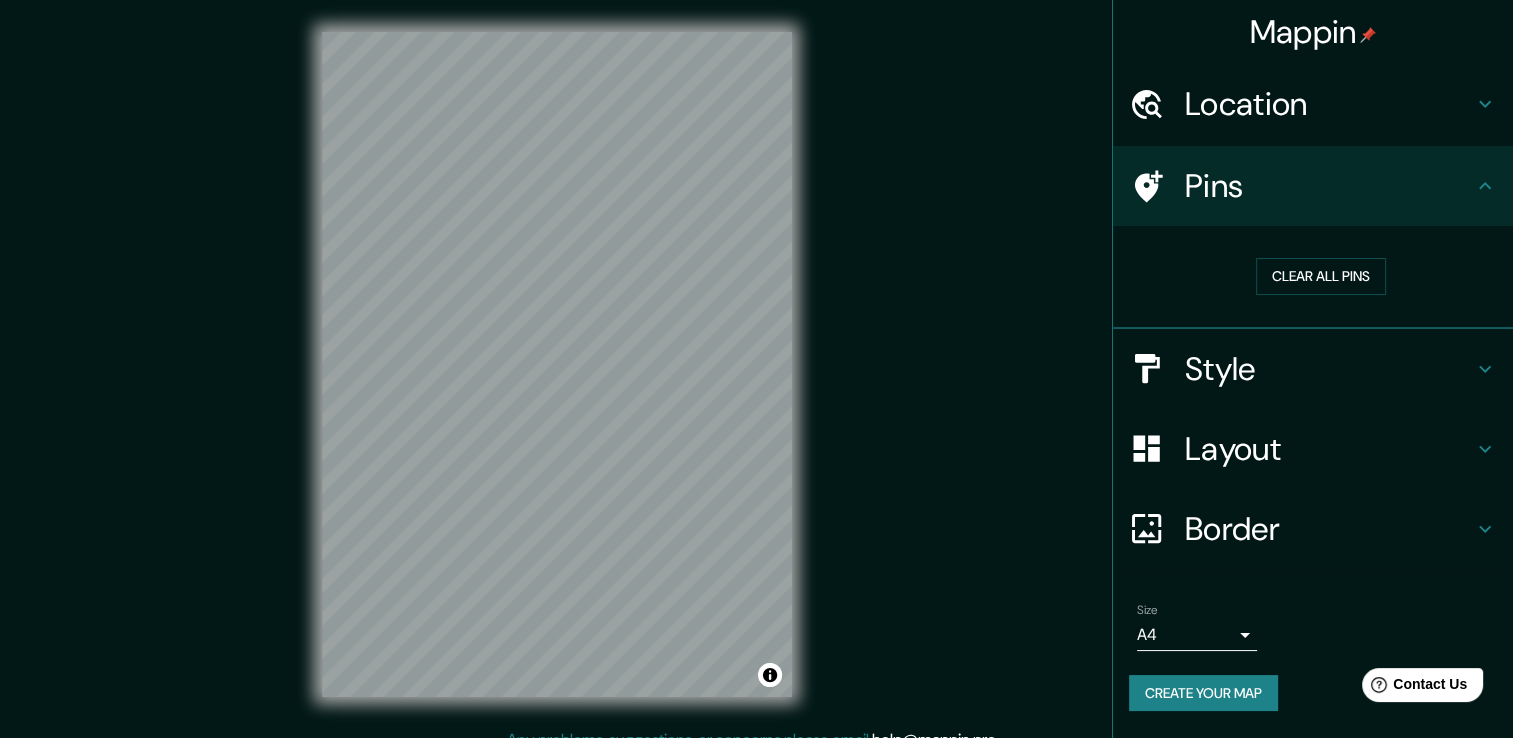 click on "Style" at bounding box center [1329, 104] 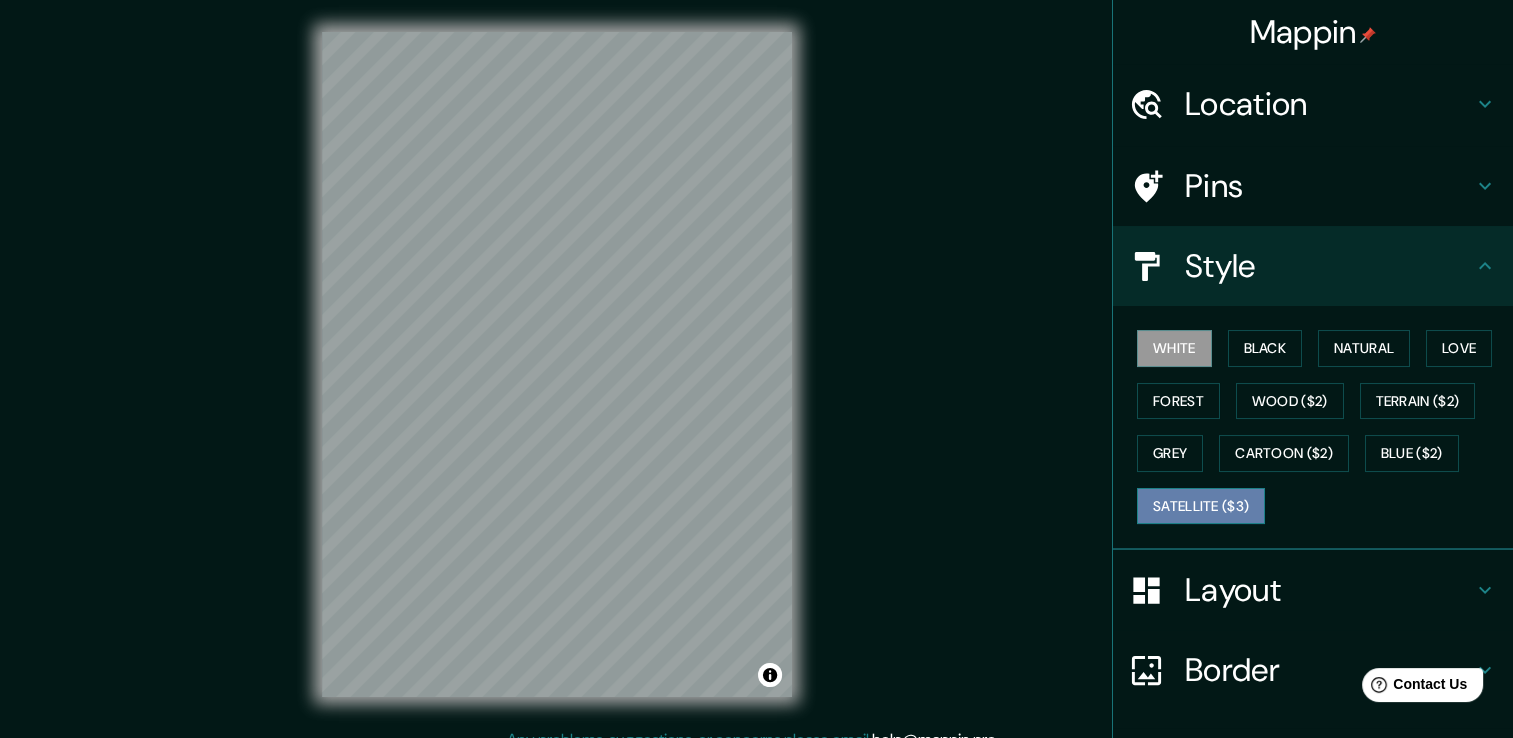 click on "Satellite ($3)" at bounding box center [1201, 506] 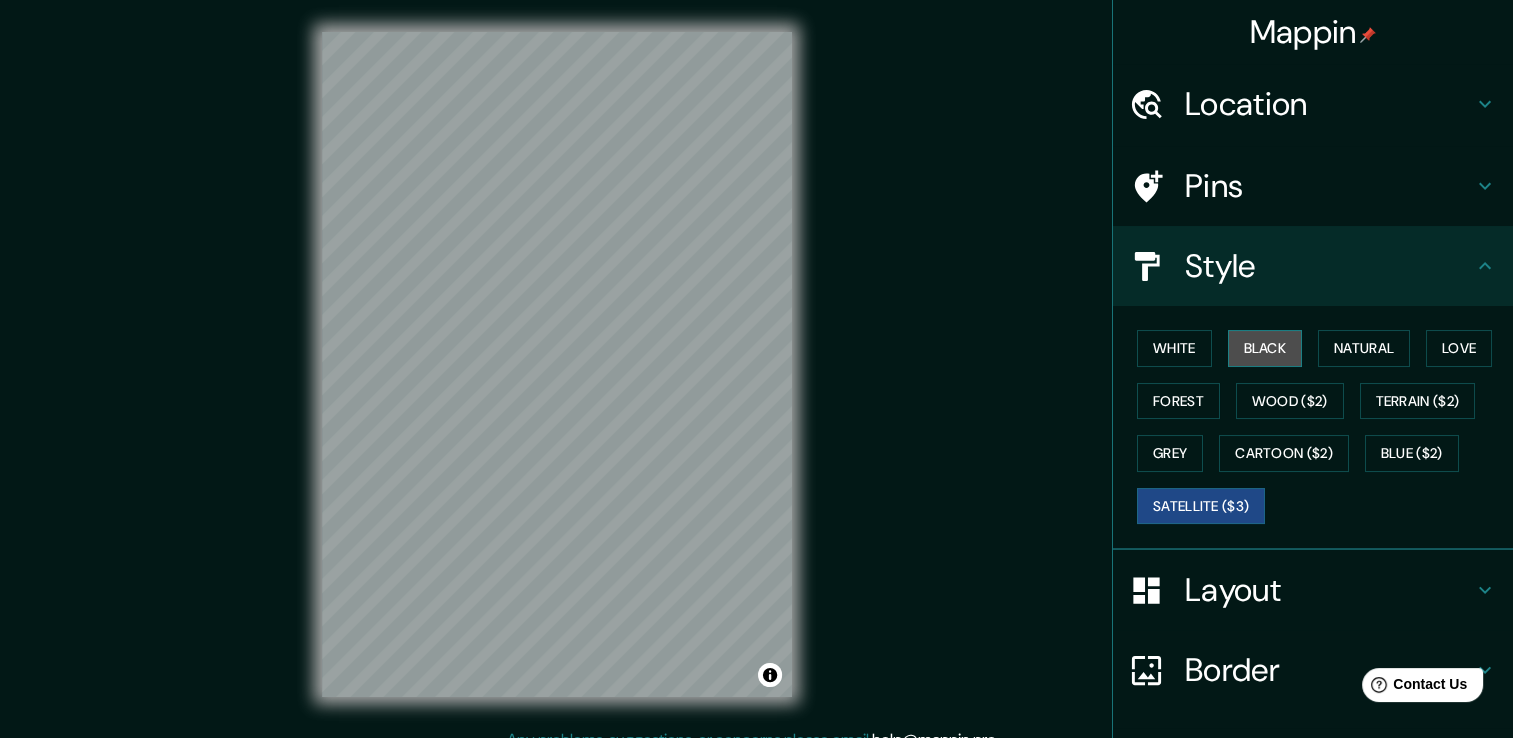 click on "Black" at bounding box center (1265, 348) 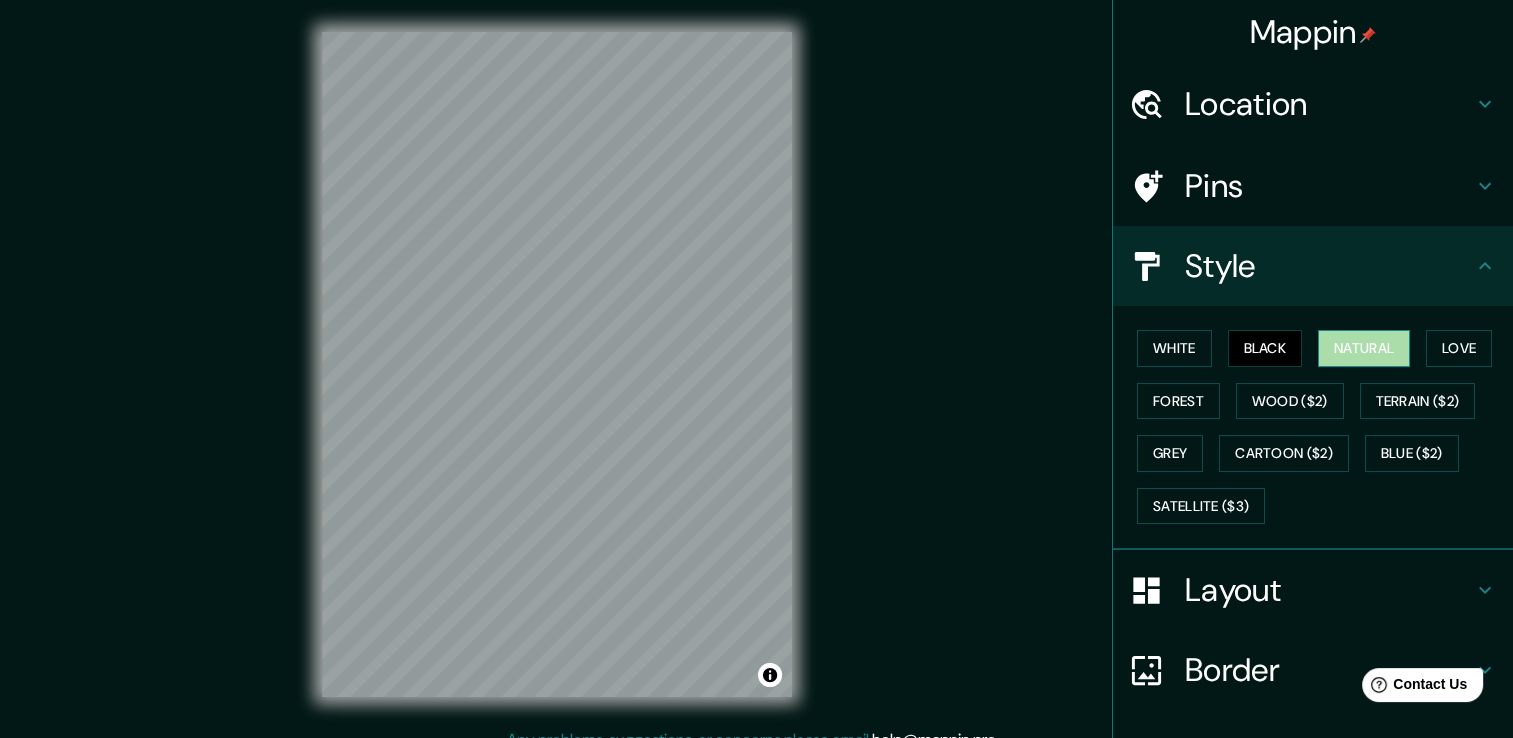 click on "Natural" at bounding box center (1364, 348) 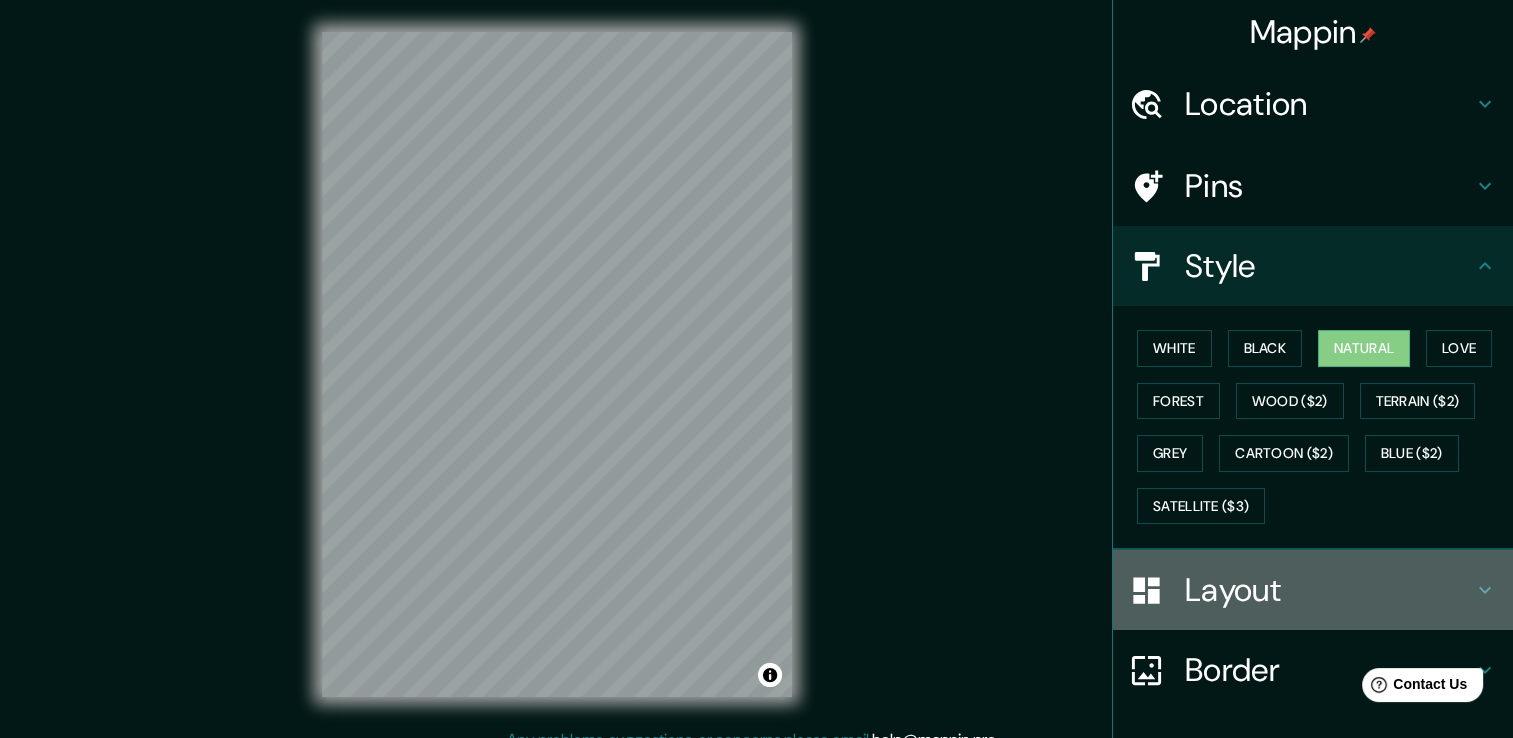 click on "Layout" at bounding box center [1329, 104] 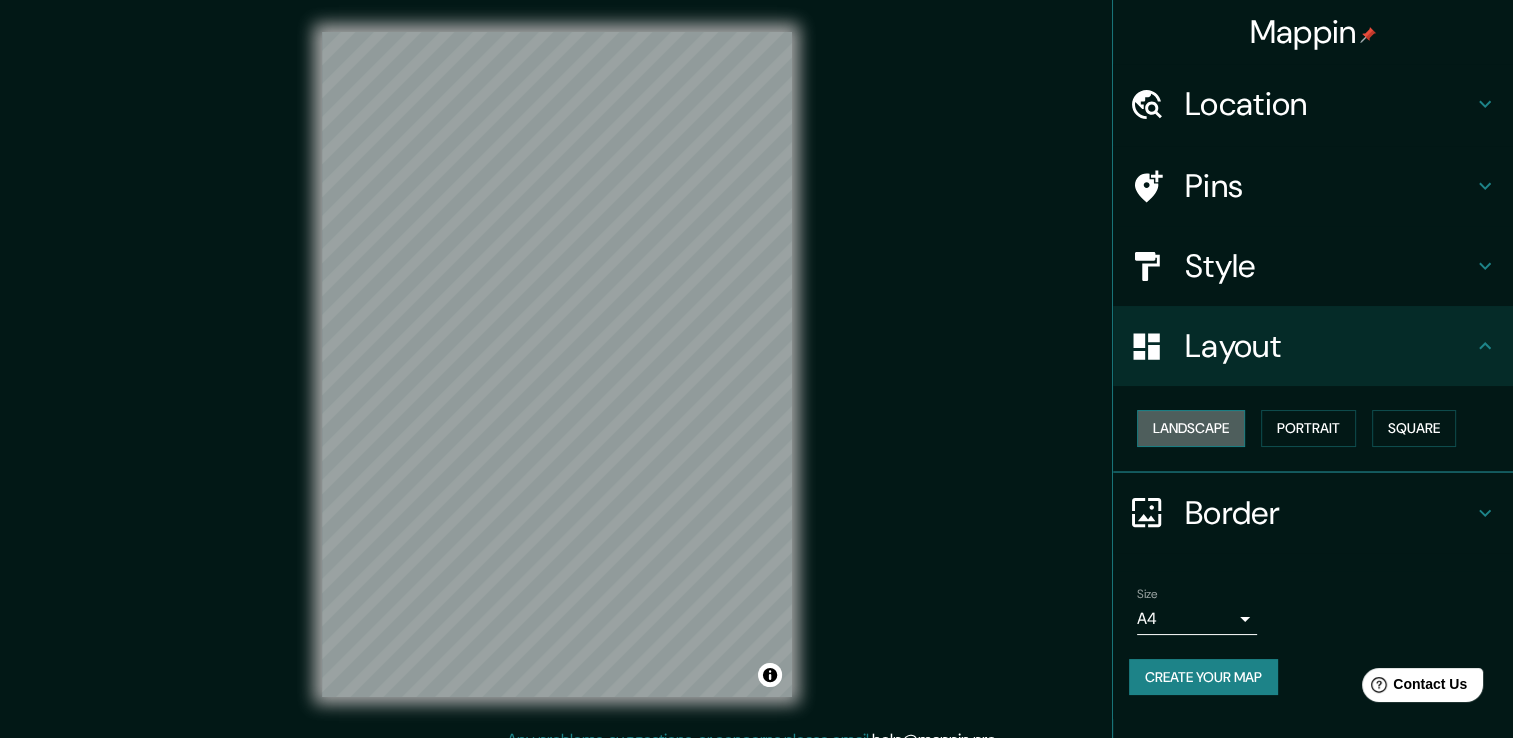 click on "Landscape" at bounding box center [1191, 428] 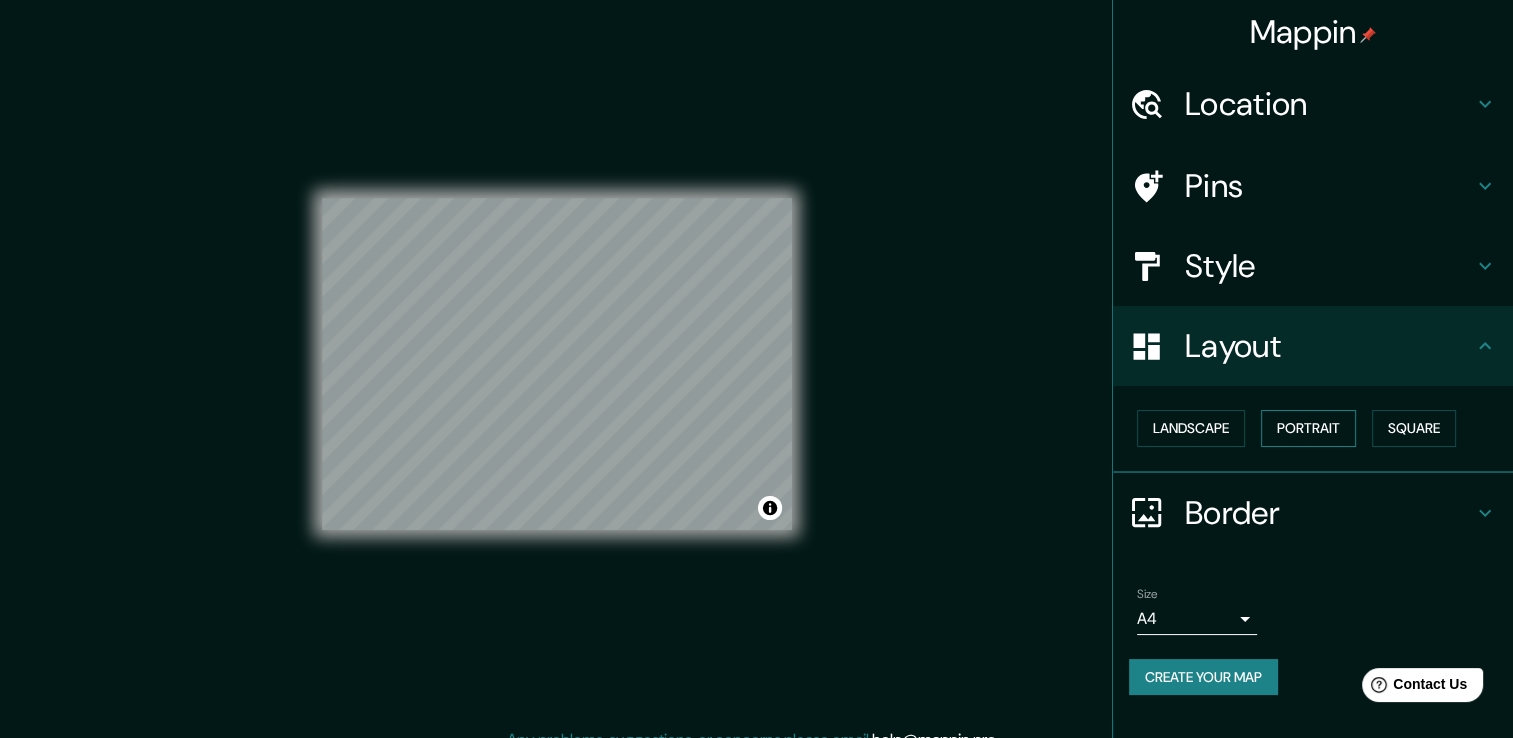 click on "Portrait" at bounding box center (1308, 428) 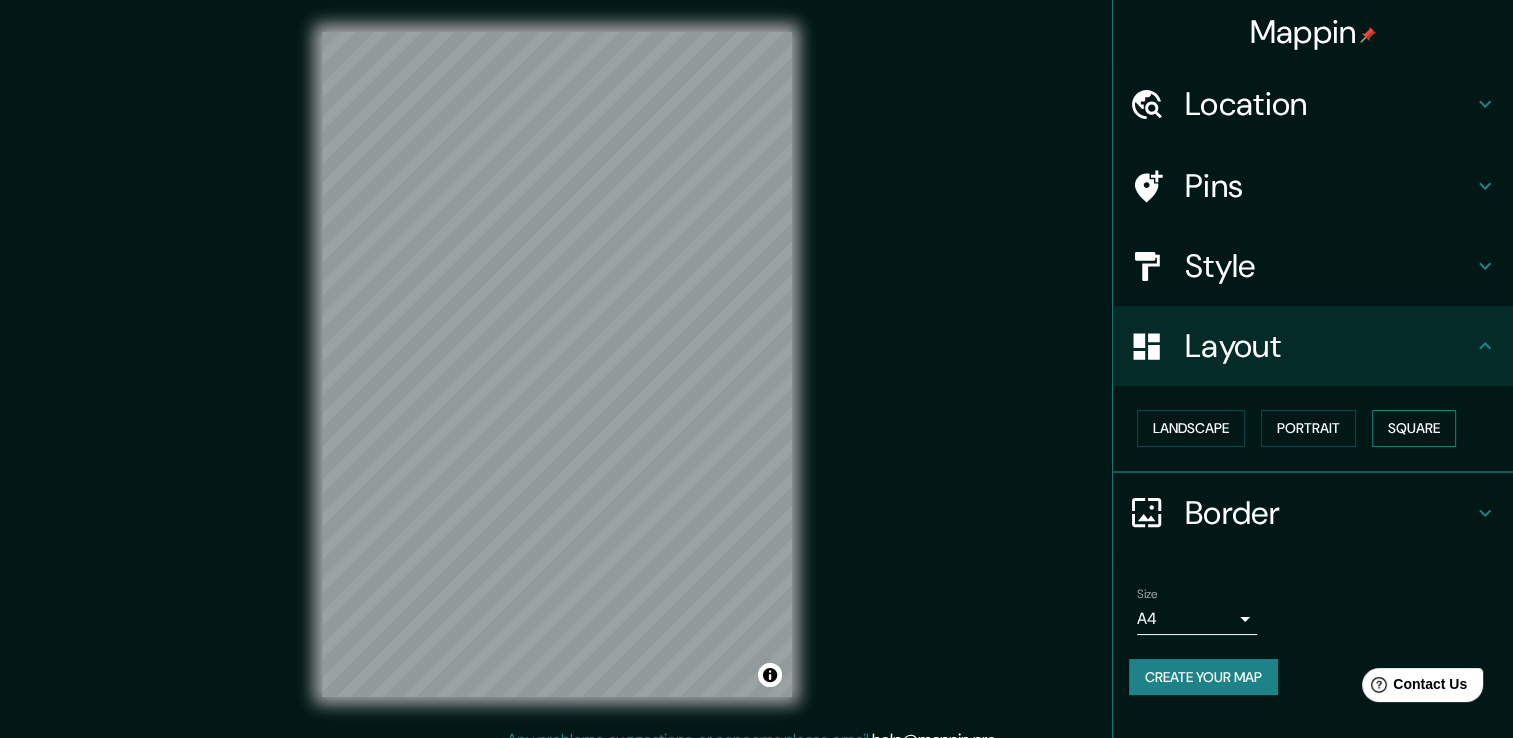 click on "Square" at bounding box center [1414, 428] 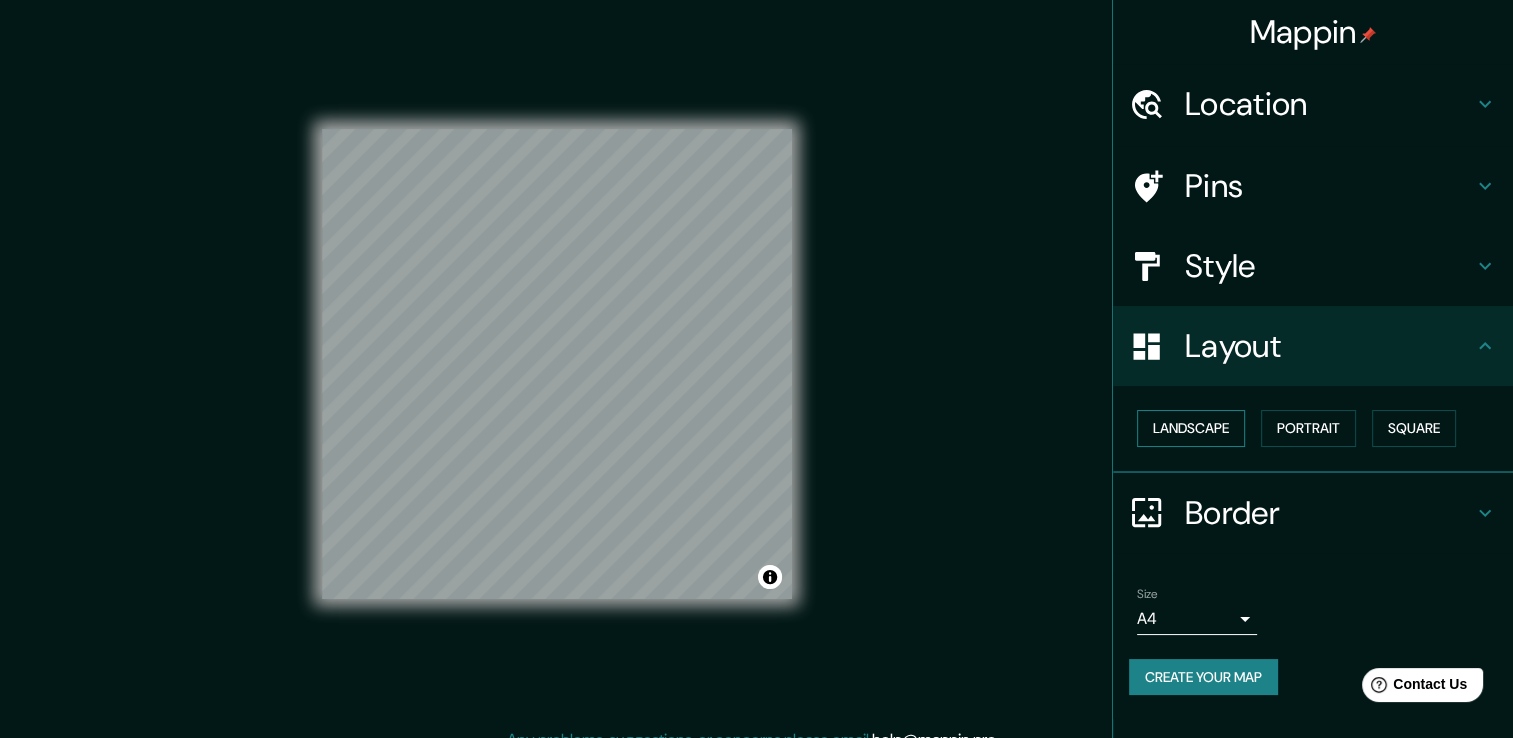 click on "Landscape" at bounding box center (1191, 428) 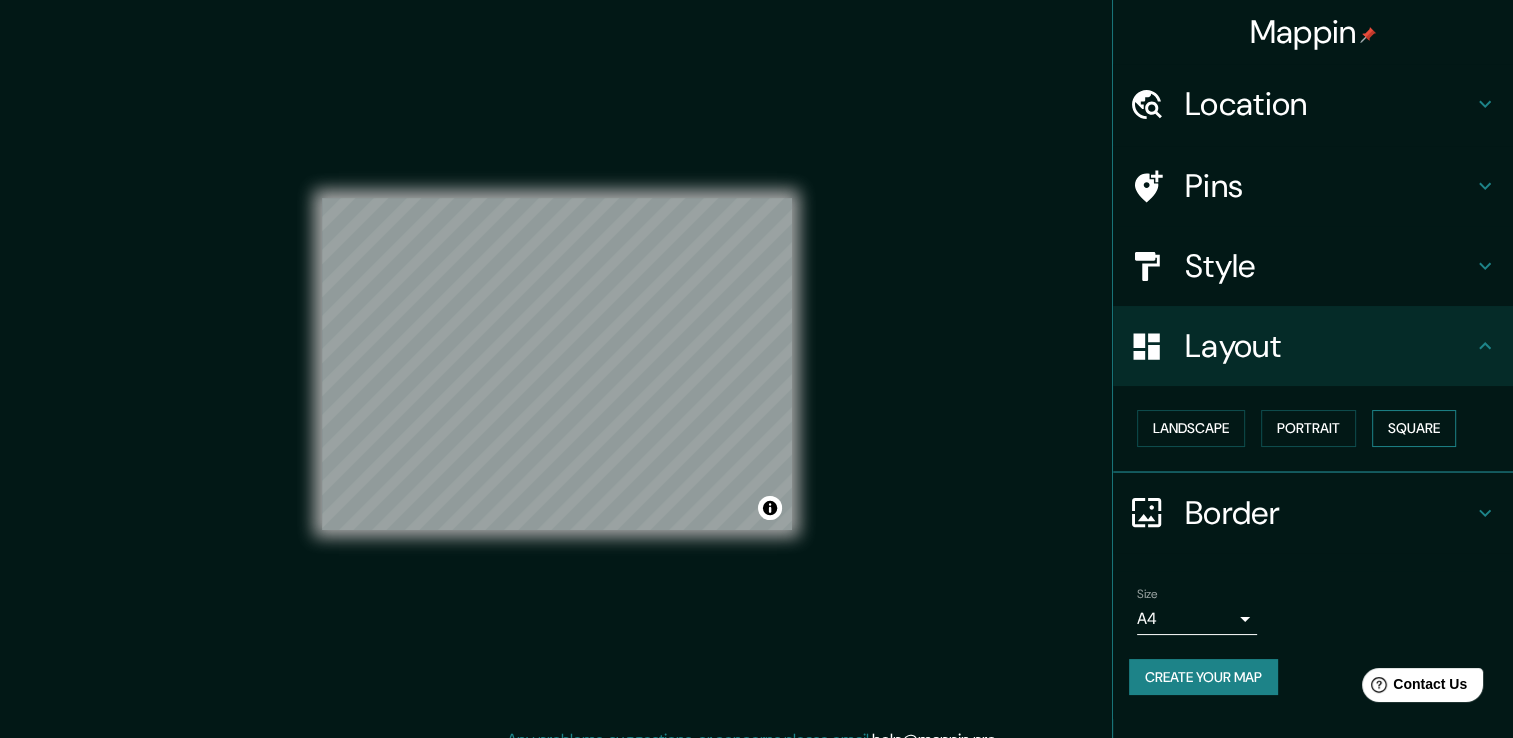 click on "Square" at bounding box center [1414, 428] 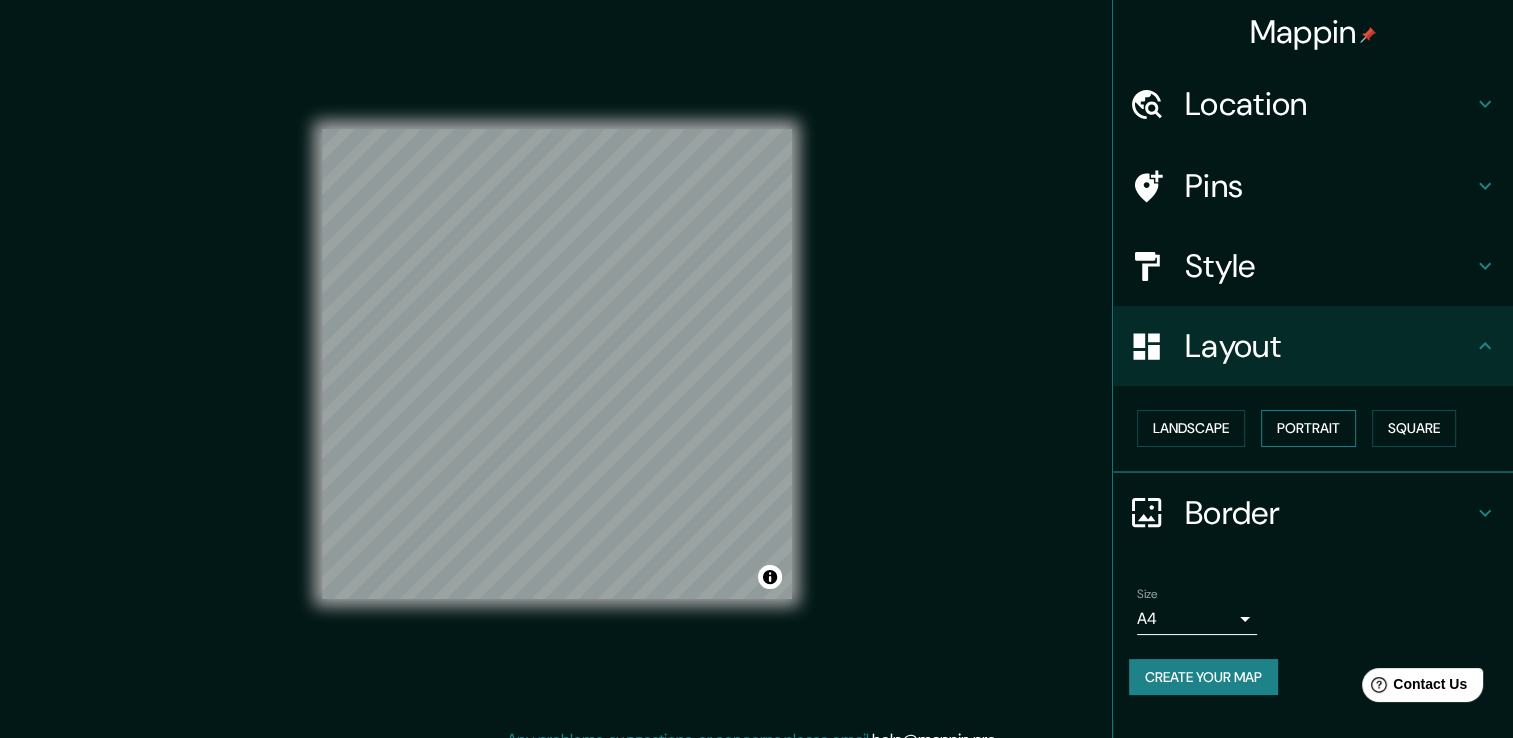 click on "Portrait" at bounding box center [1308, 428] 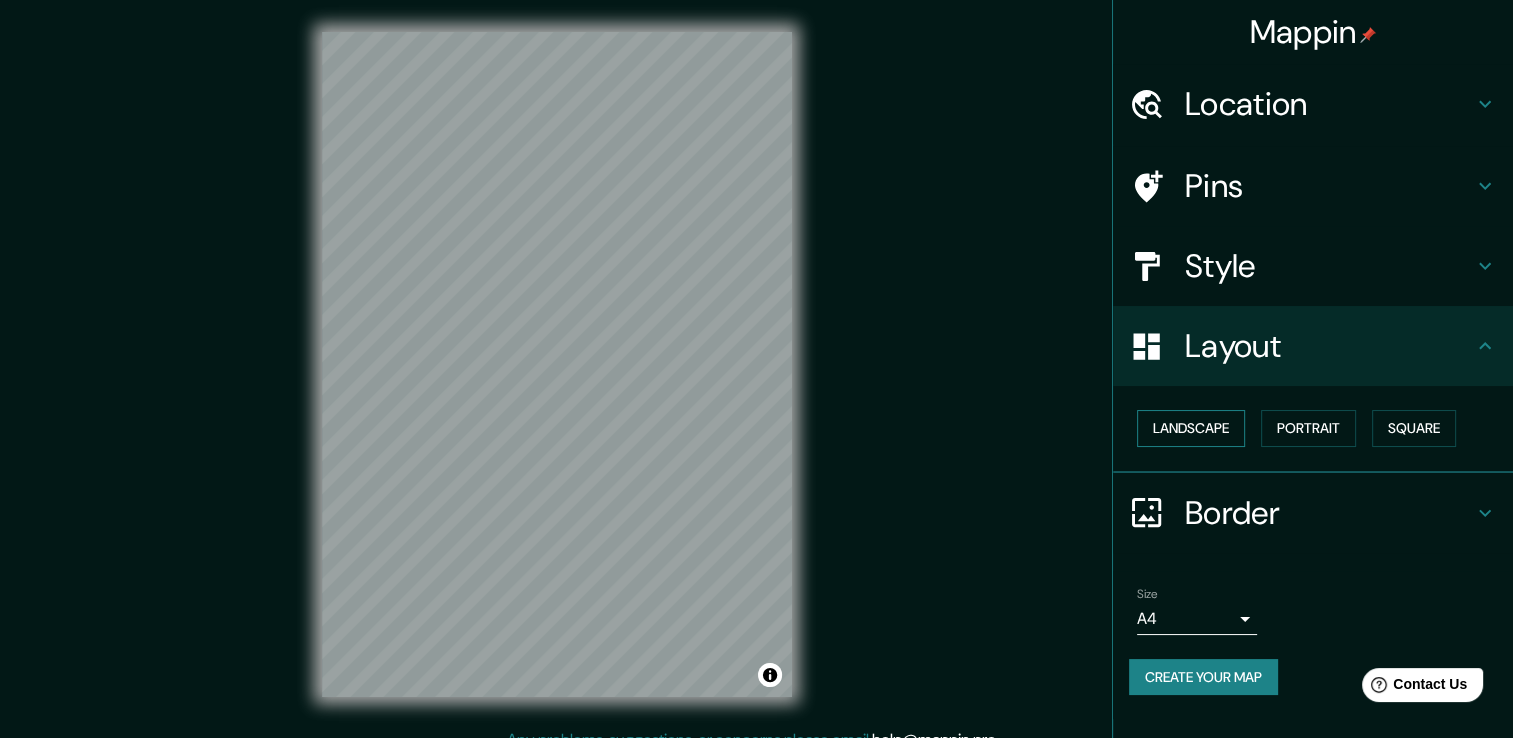click on "Landscape" at bounding box center (1191, 428) 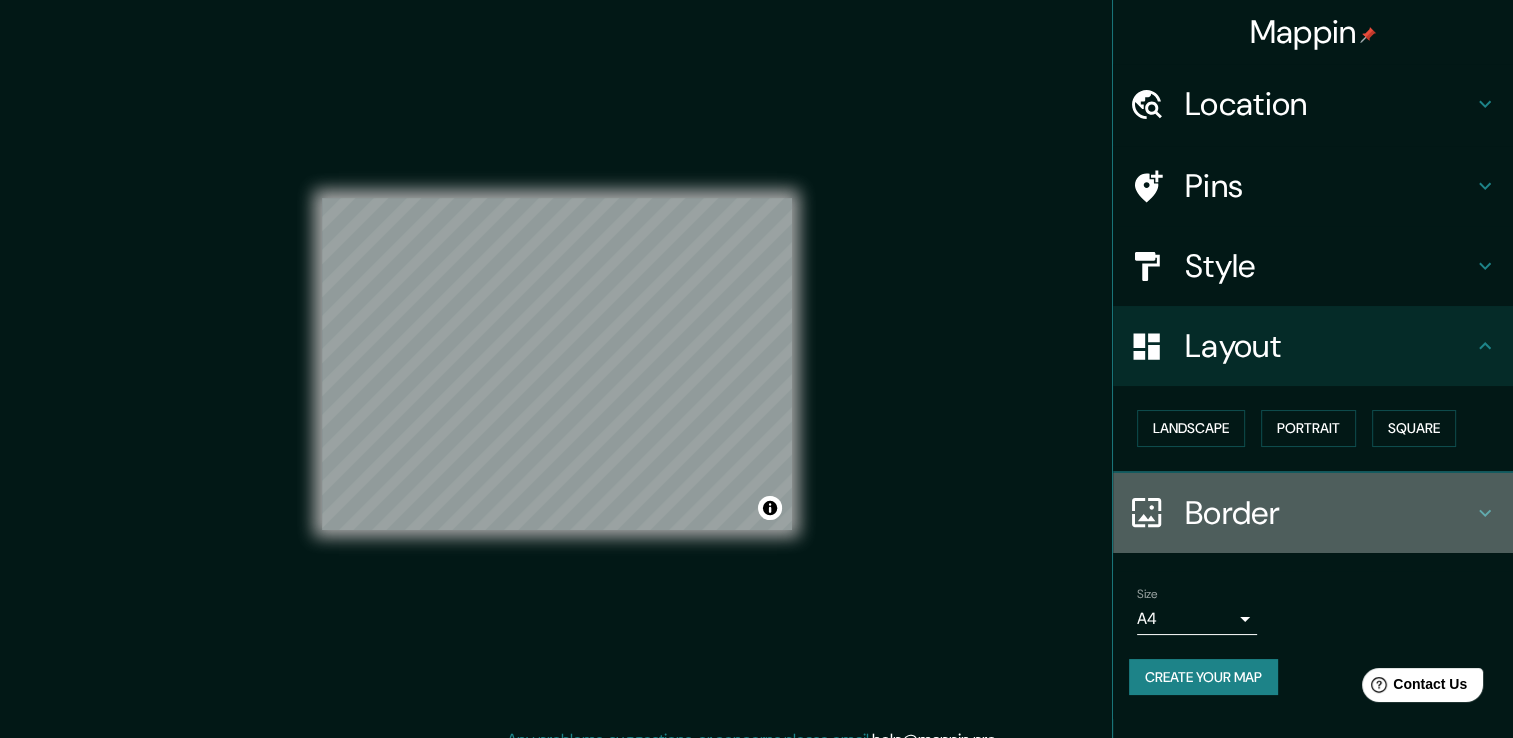 click on "Border" at bounding box center (1329, 104) 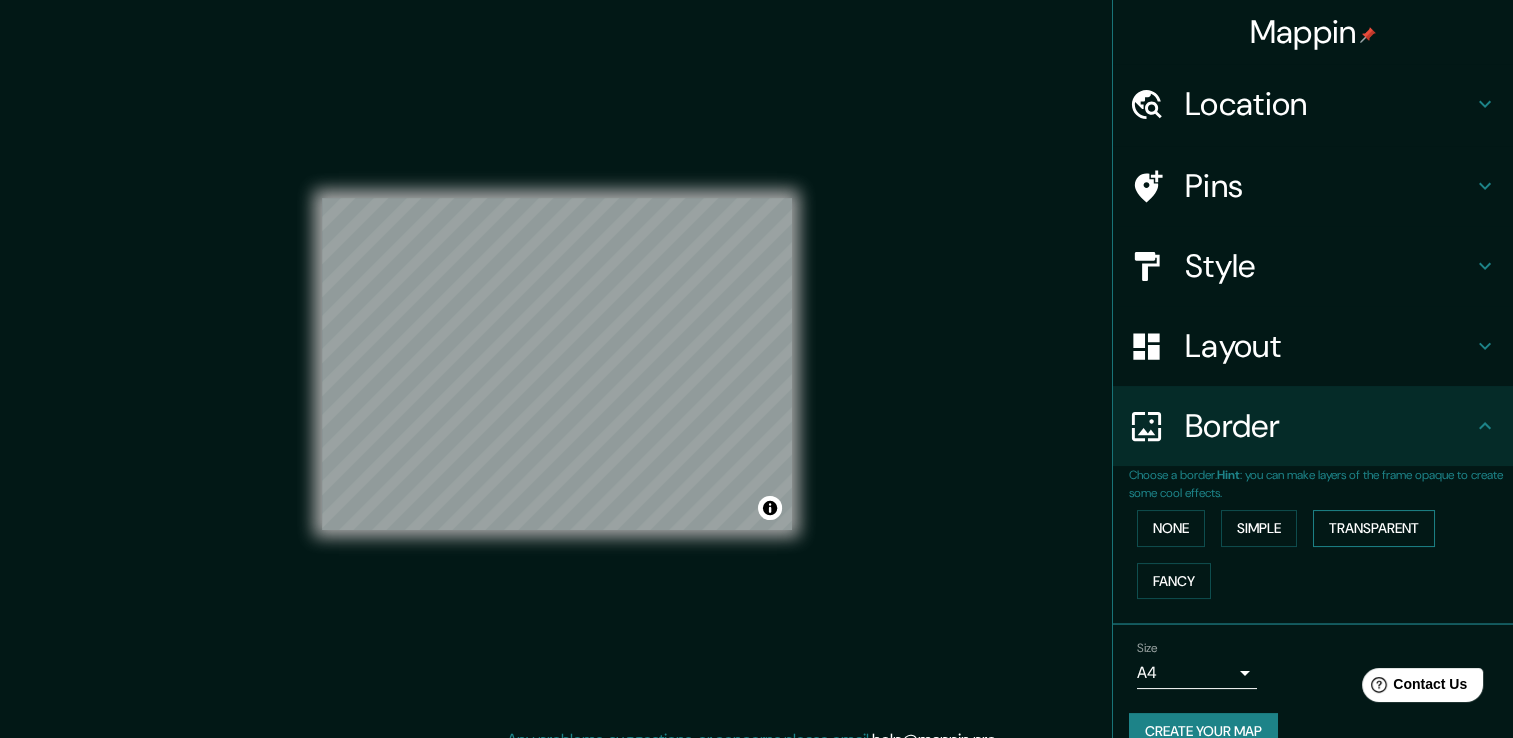 click on "Transparent" at bounding box center (1374, 528) 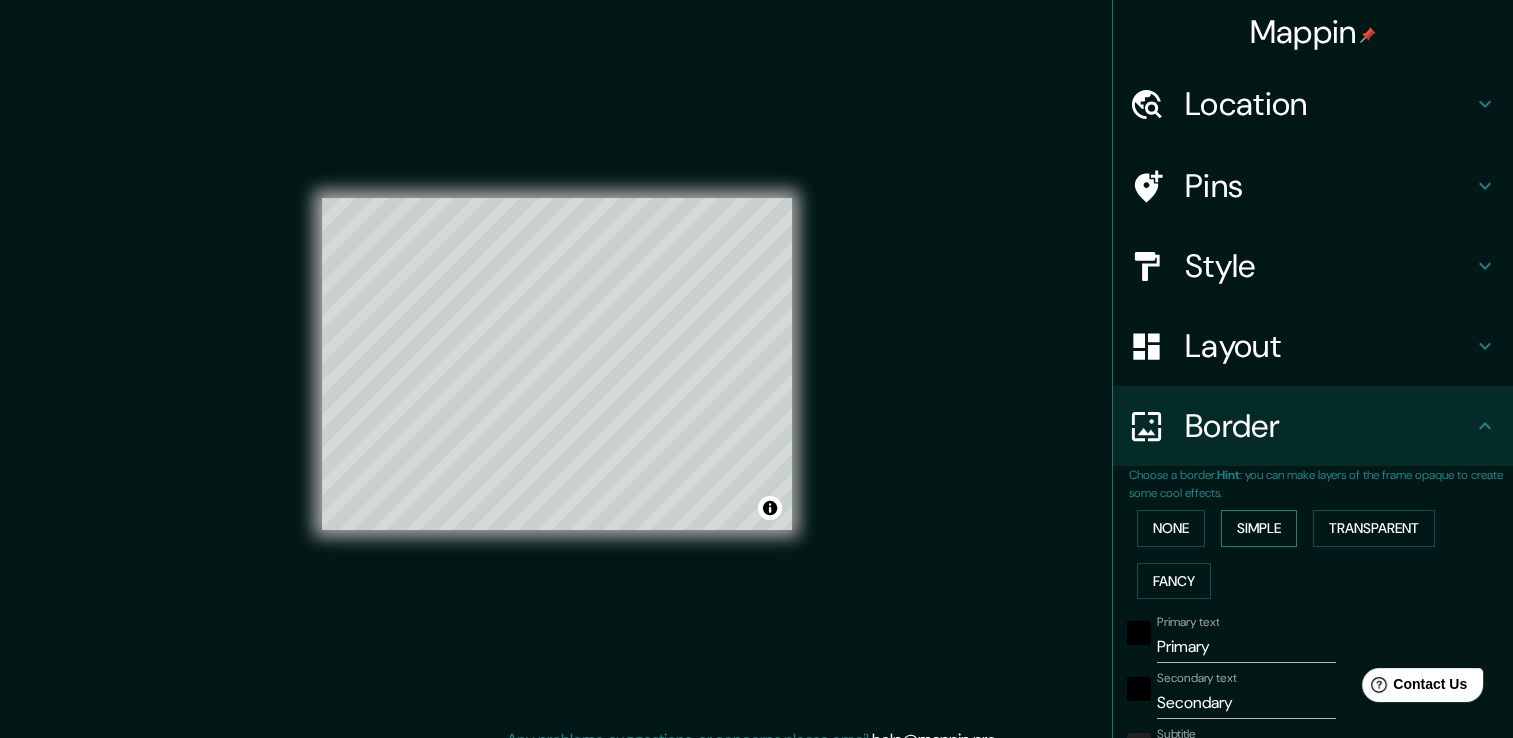 click on "Simple" at bounding box center [1259, 528] 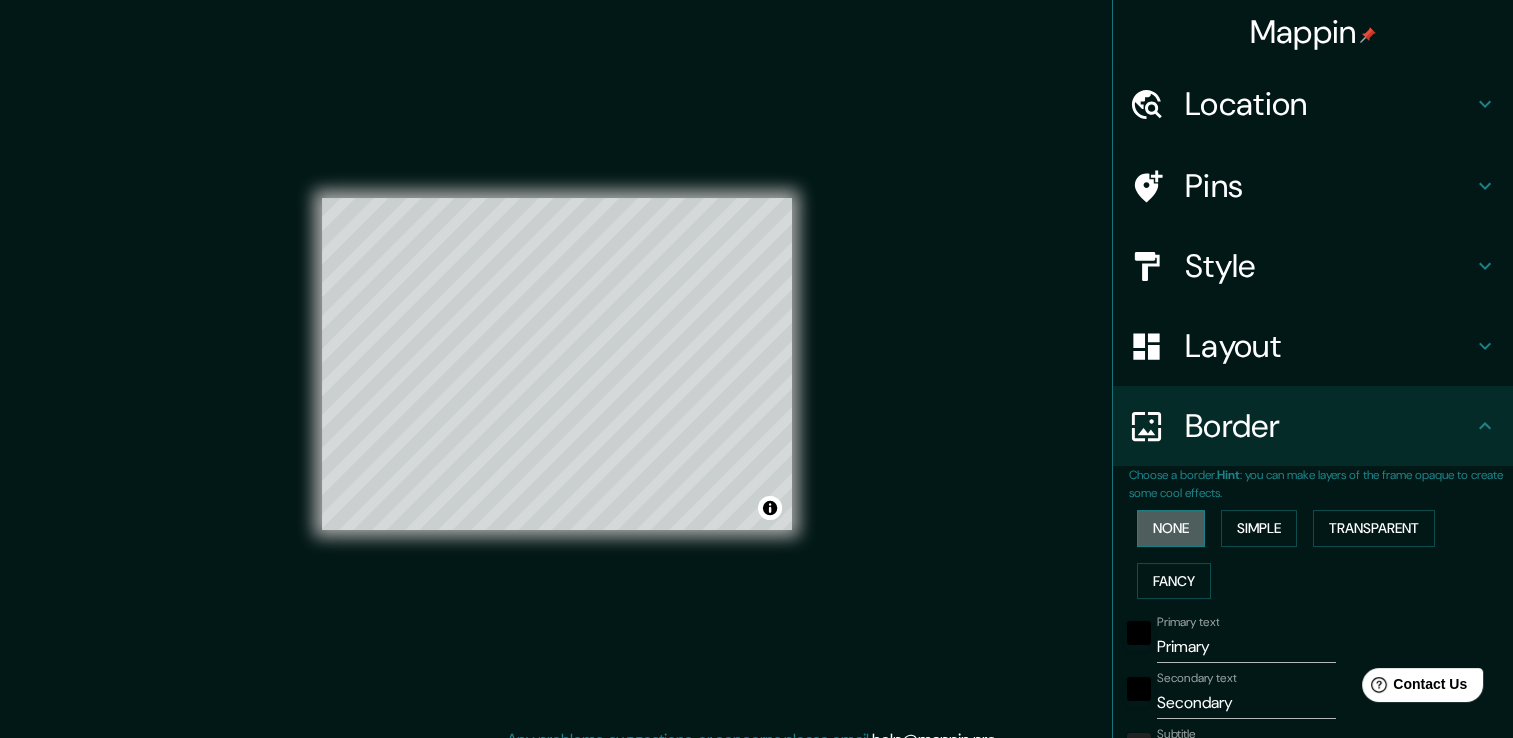 click on "None" at bounding box center (1171, 528) 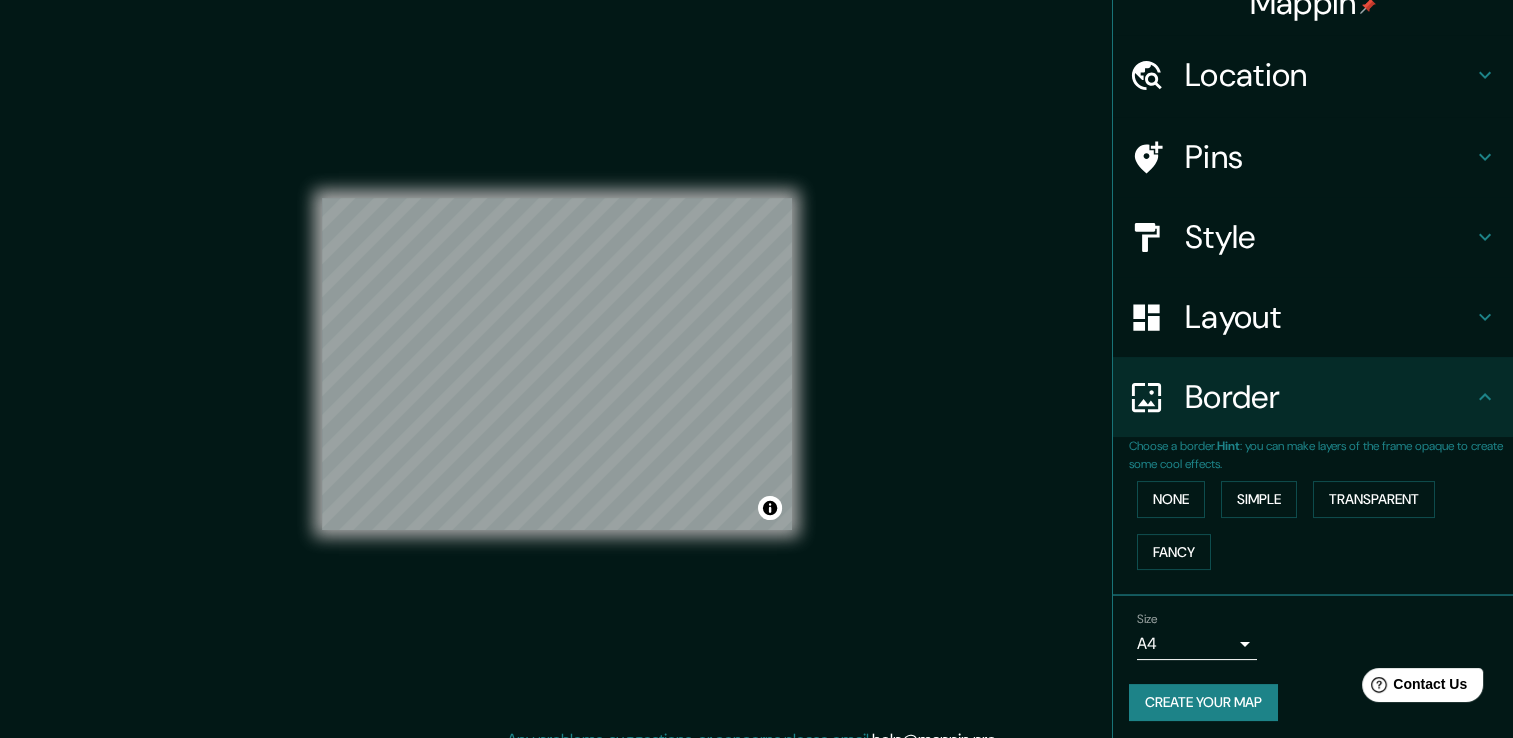 scroll, scrollTop: 33, scrollLeft: 0, axis: vertical 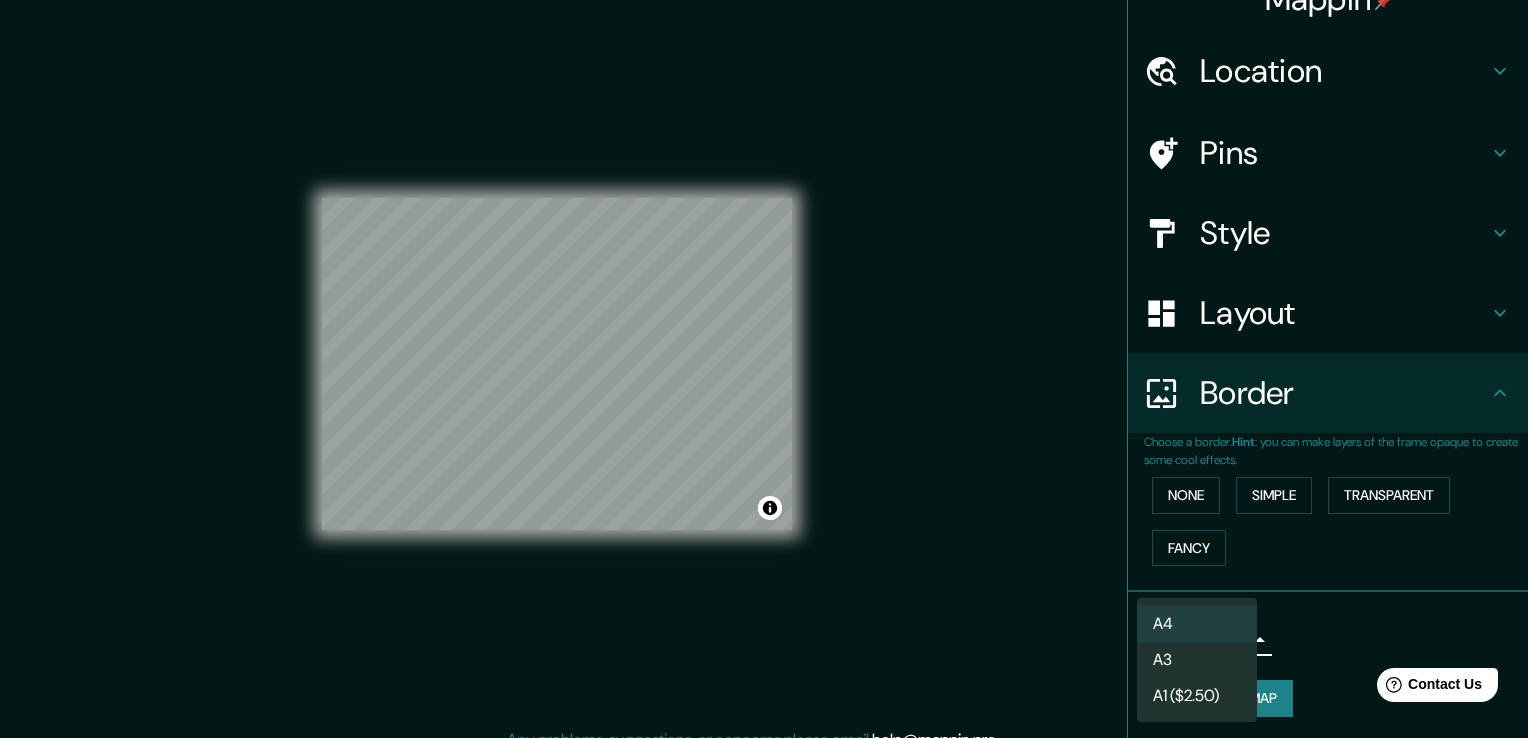 click on "Mappin Location [CITY], [STATE], [COUNTRY] Pins Style Layout Border Choose a border.  Hint : you can make layers of the frame opaque to create some cool effects. None Simple Transparent Fancy Size A4 single Create your map © Mapbox   © OpenStreetMap   Improve this map Any problems, suggestions, or concerns please email    help@example.com . . . A4 A3 A1 ($2.50)" at bounding box center [764, 369] 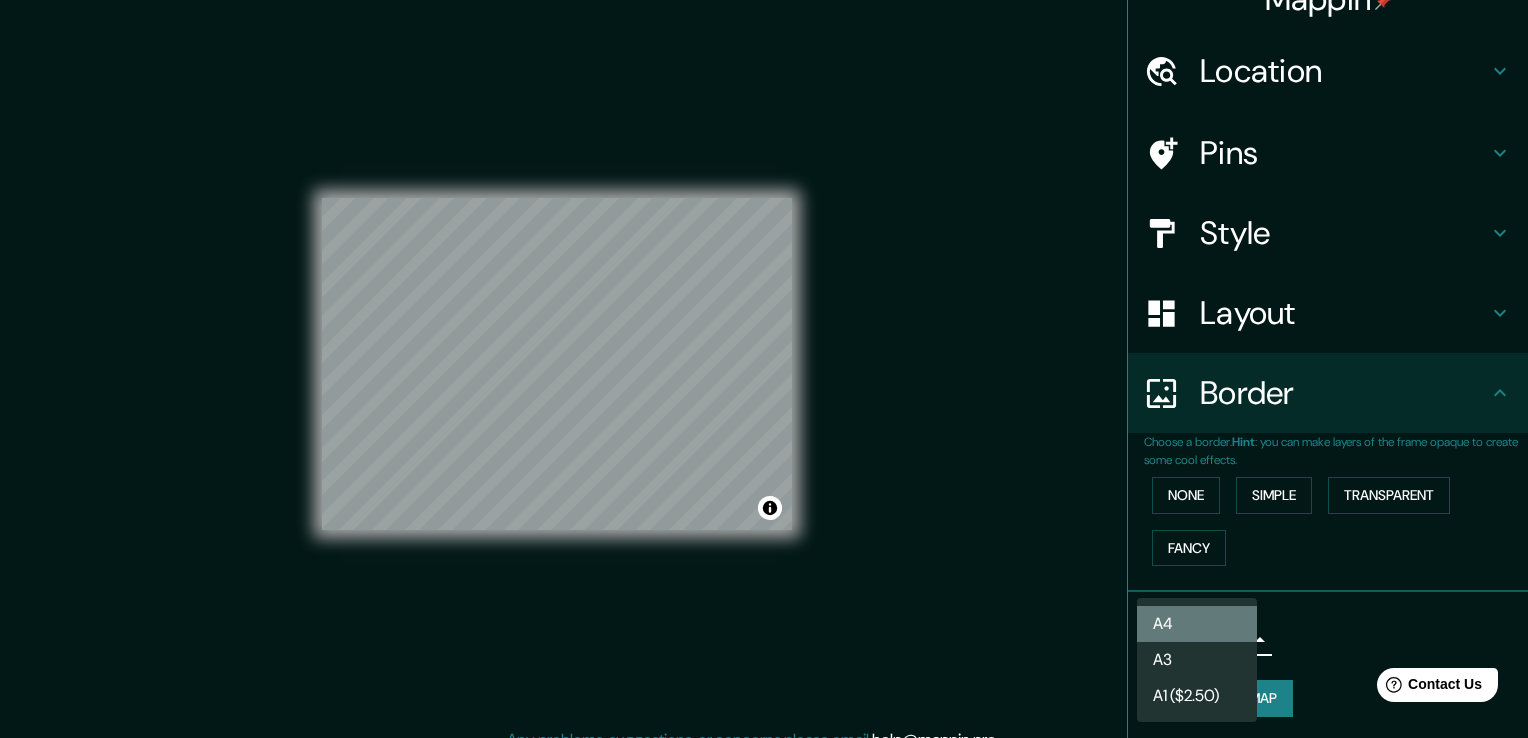 click on "A4" at bounding box center (1197, 624) 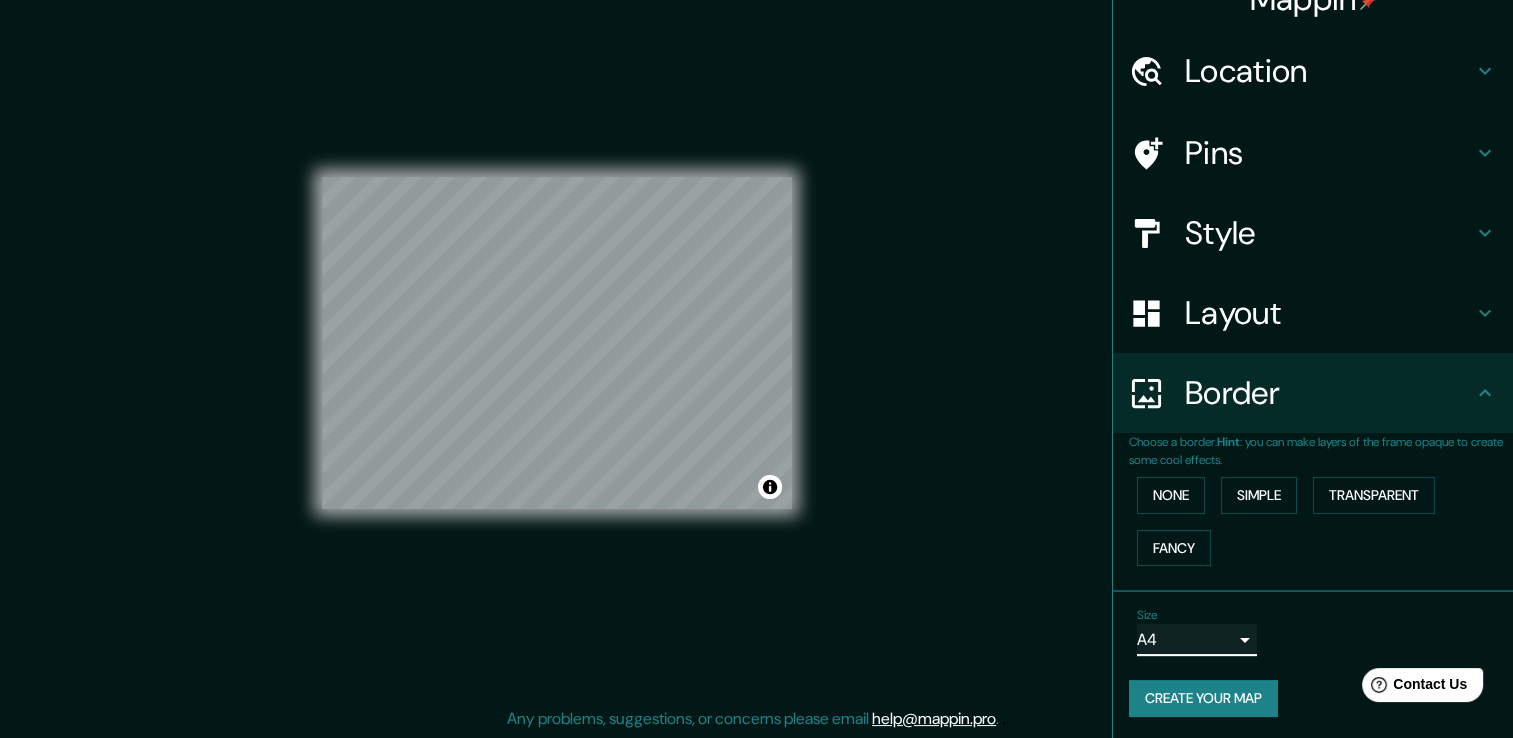 scroll, scrollTop: 22, scrollLeft: 0, axis: vertical 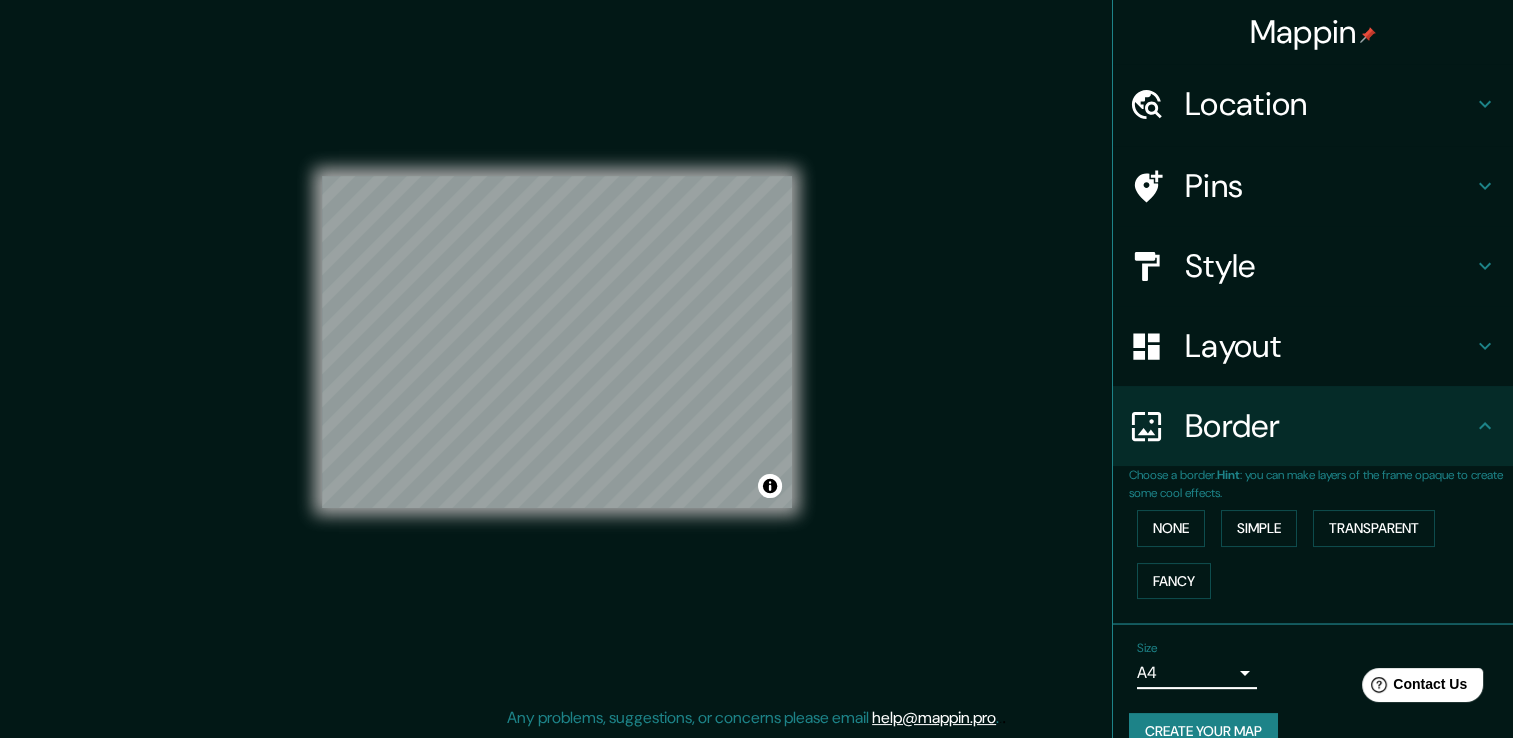 click on "Location" at bounding box center (1329, 104) 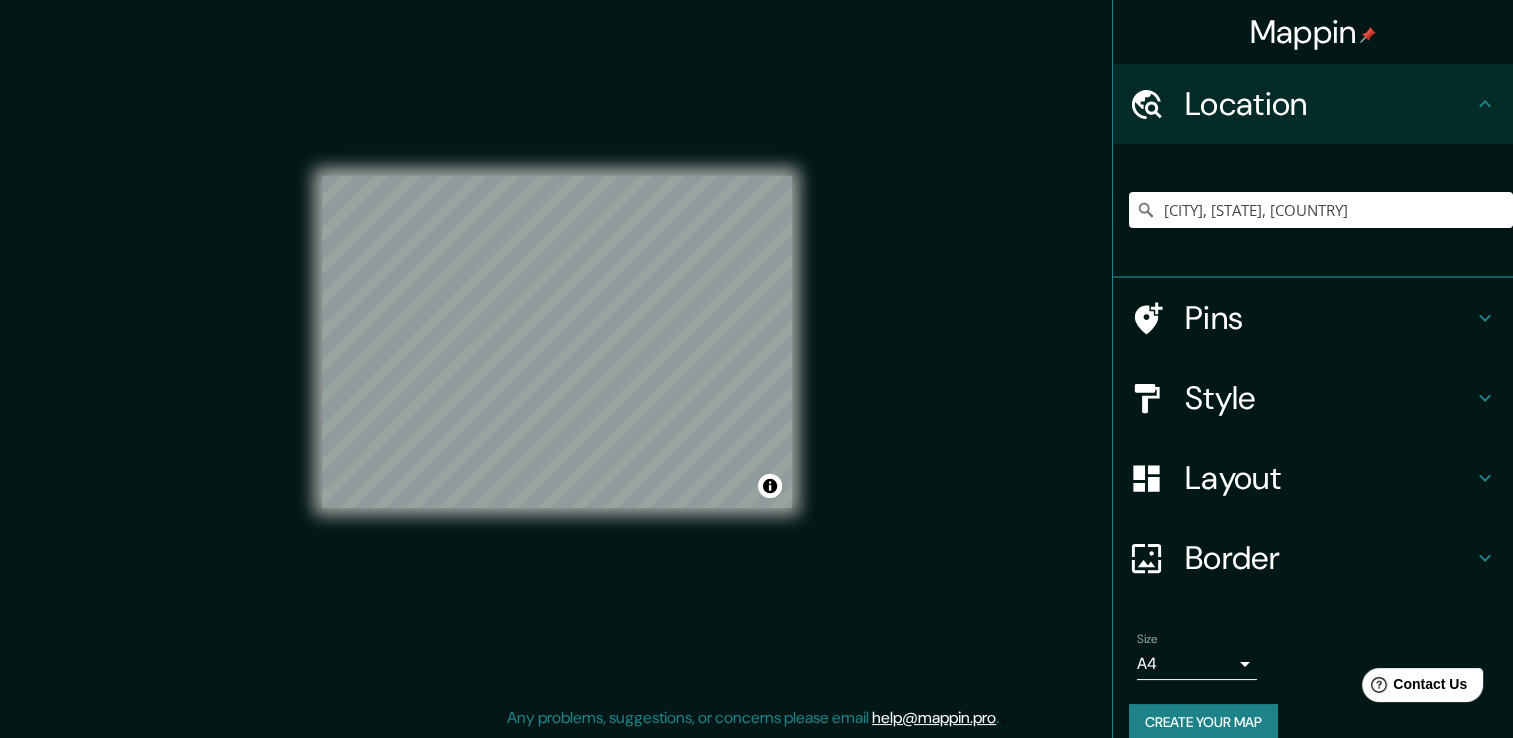 click on "Pins" at bounding box center (1329, 104) 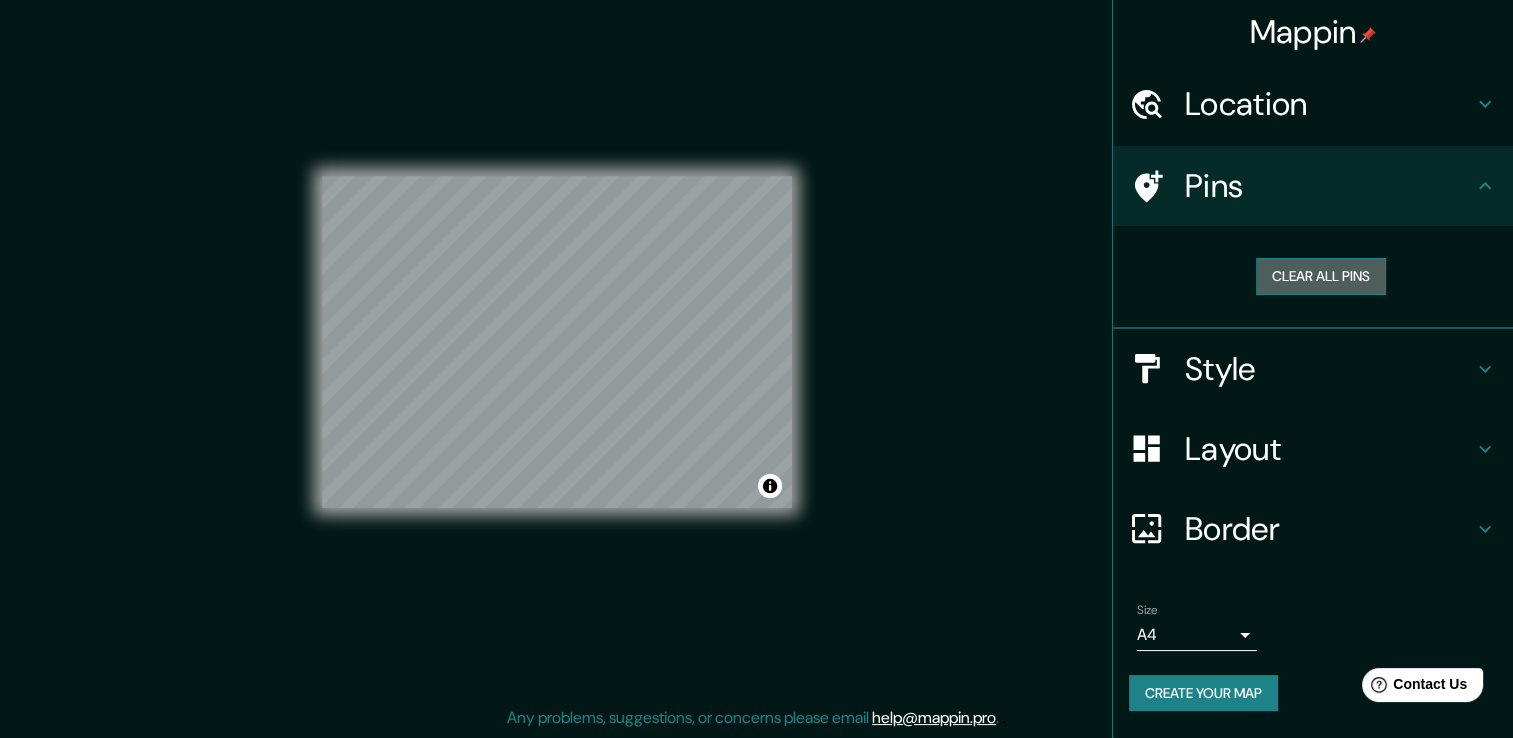 click on "Clear all pins" at bounding box center (1321, 276) 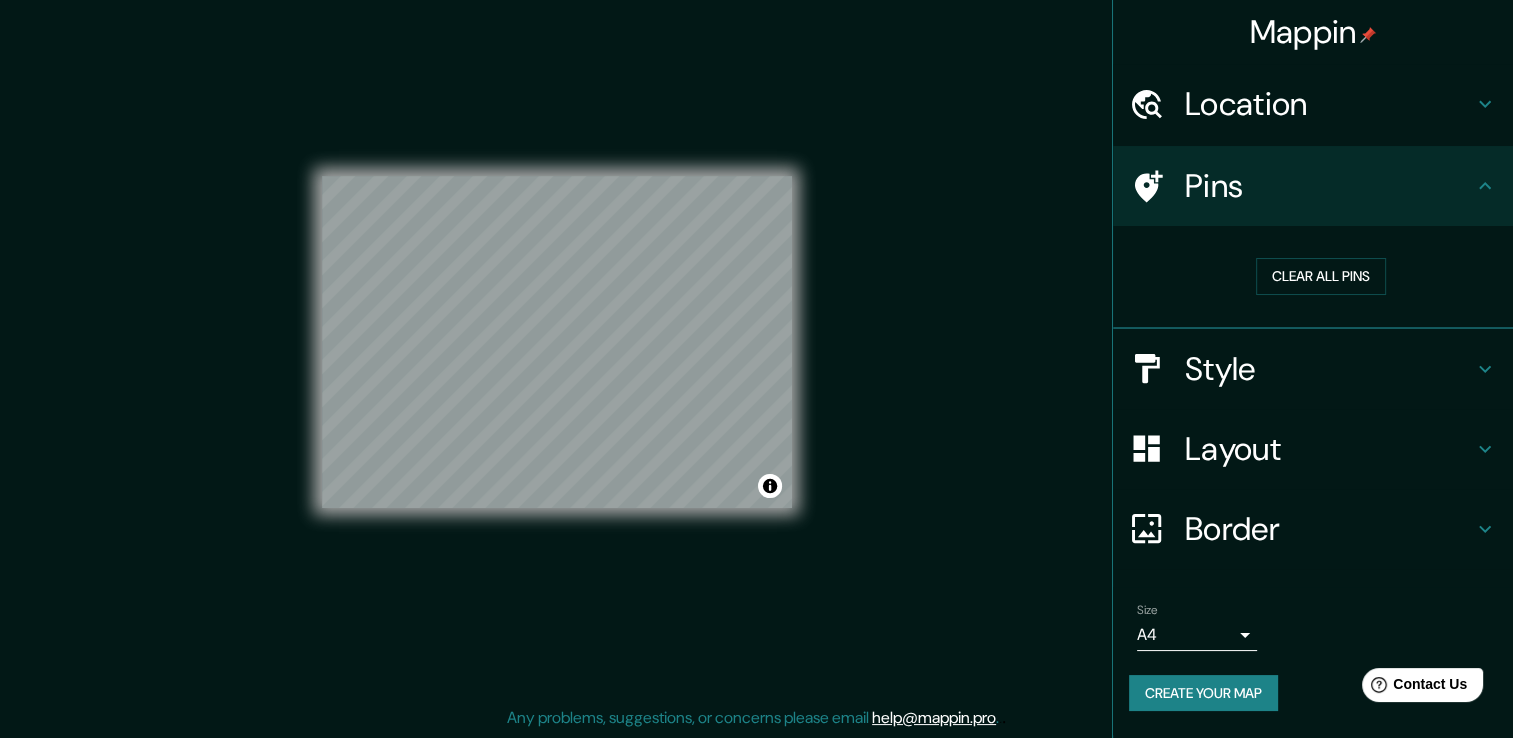 click on "Pins" at bounding box center (1329, 104) 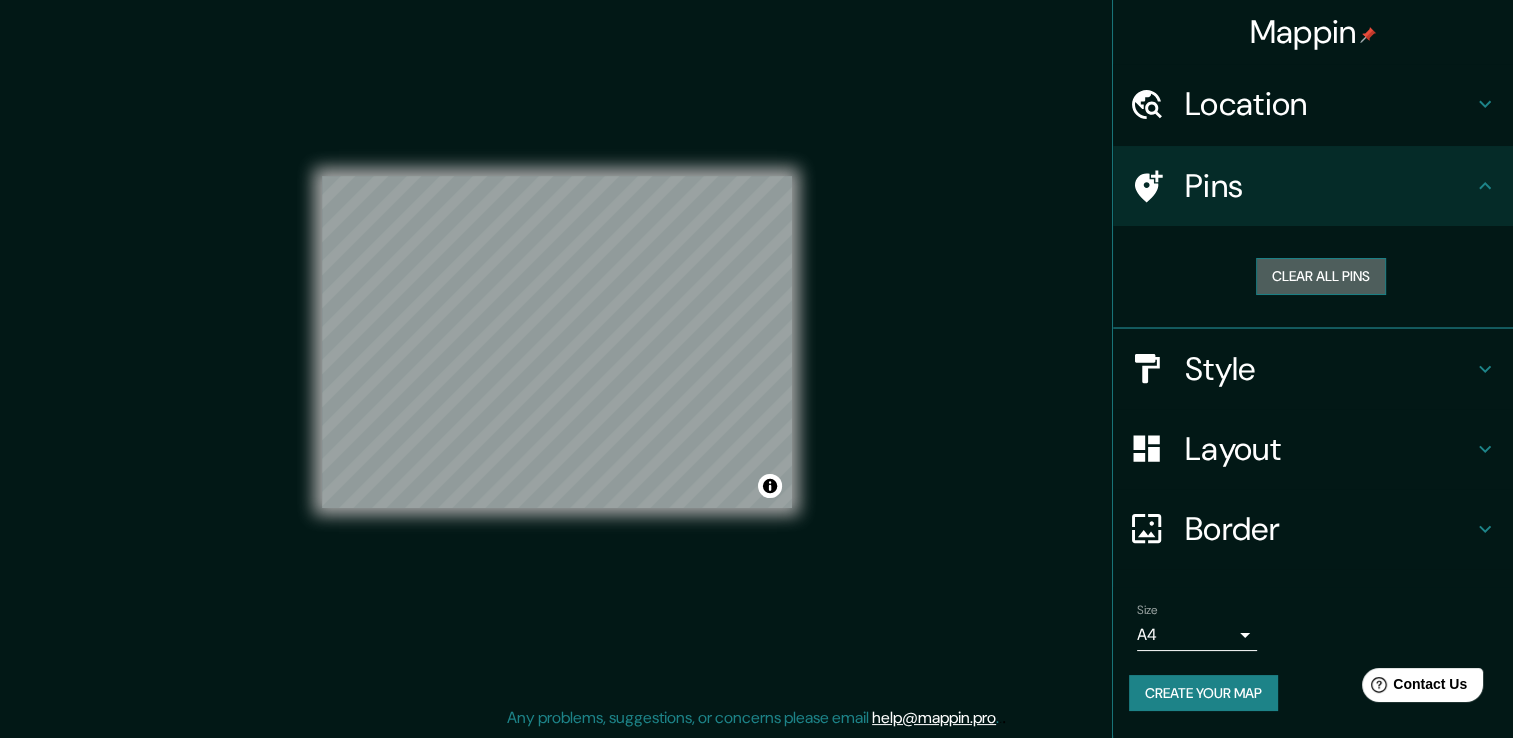click on "Clear all pins" at bounding box center [1321, 276] 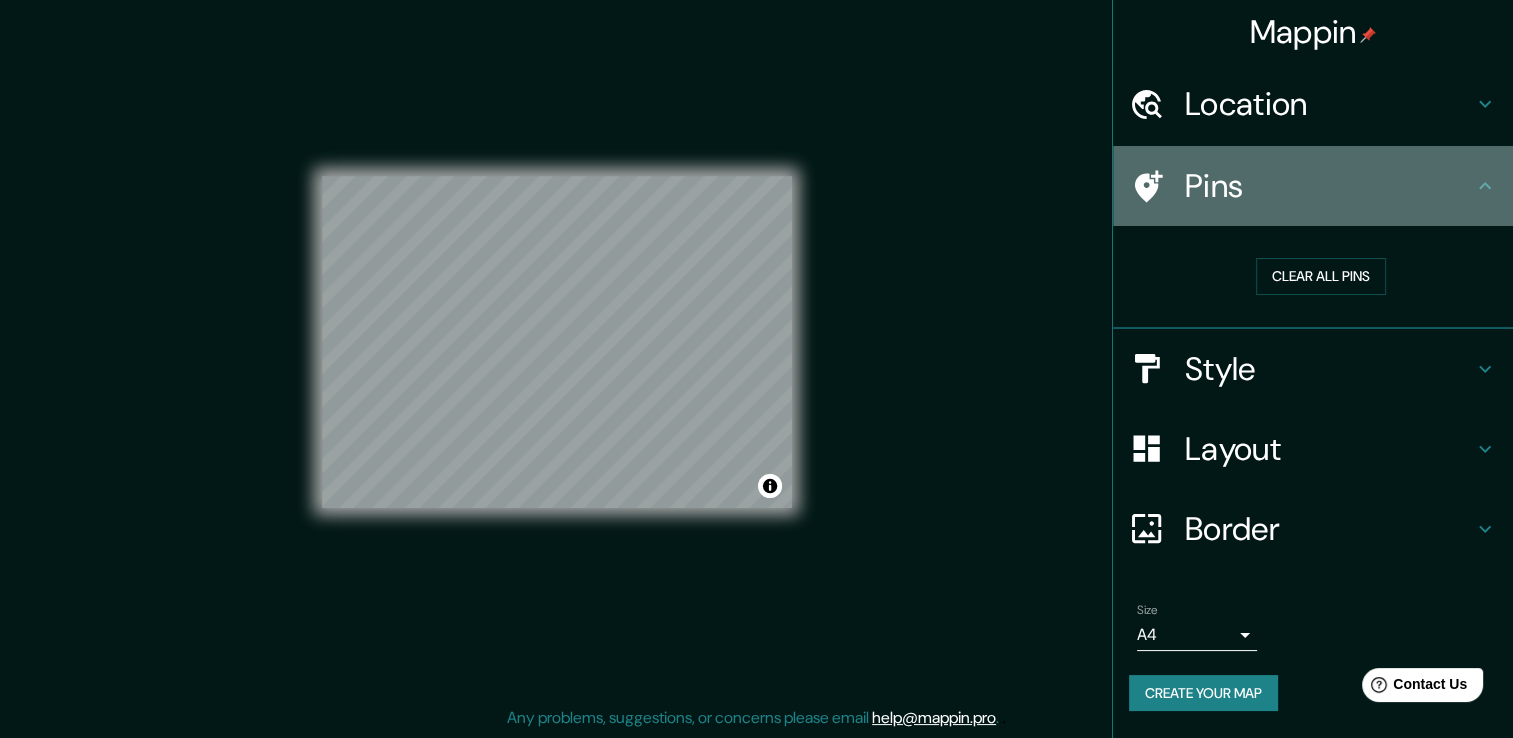 click at bounding box center (1146, 186) 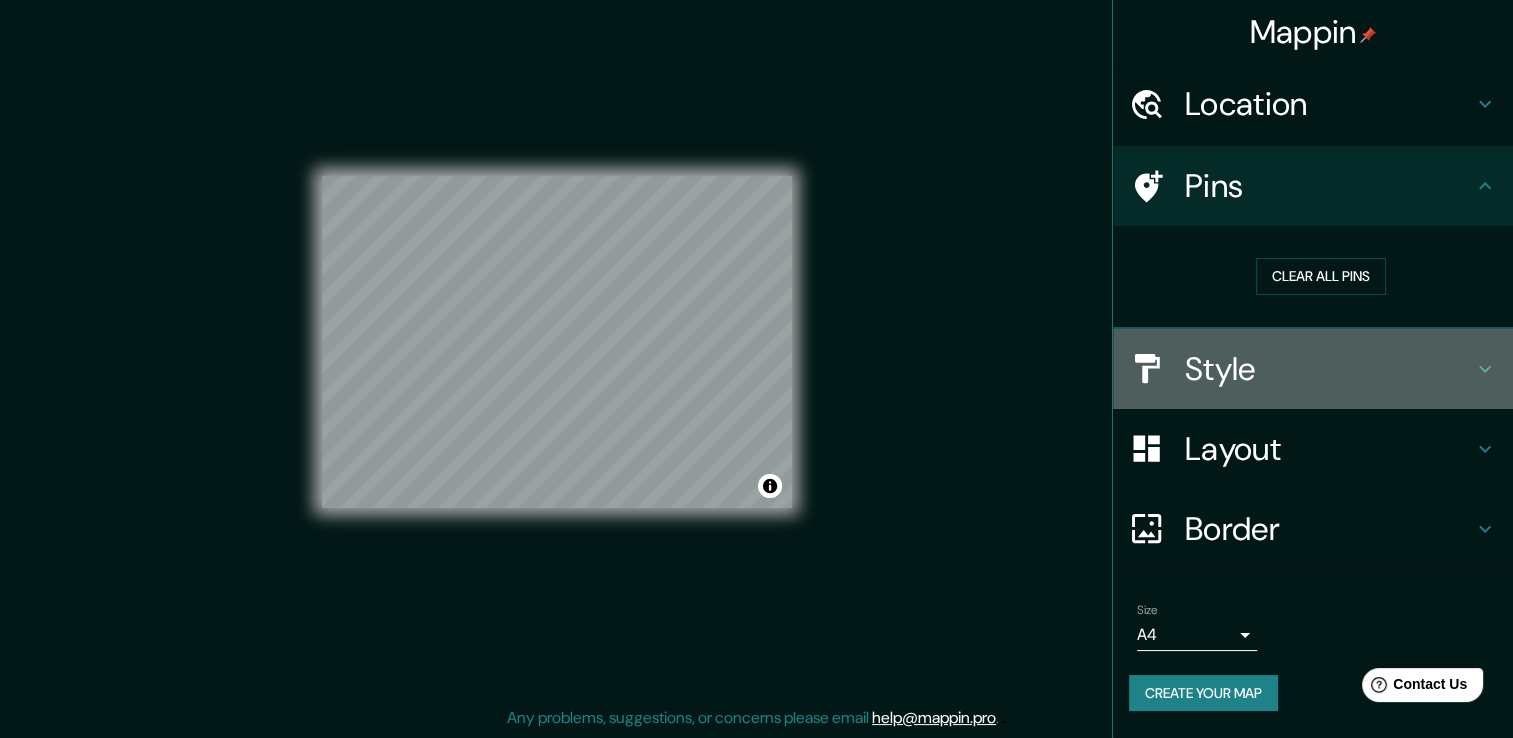 click on "Style" at bounding box center [1329, 104] 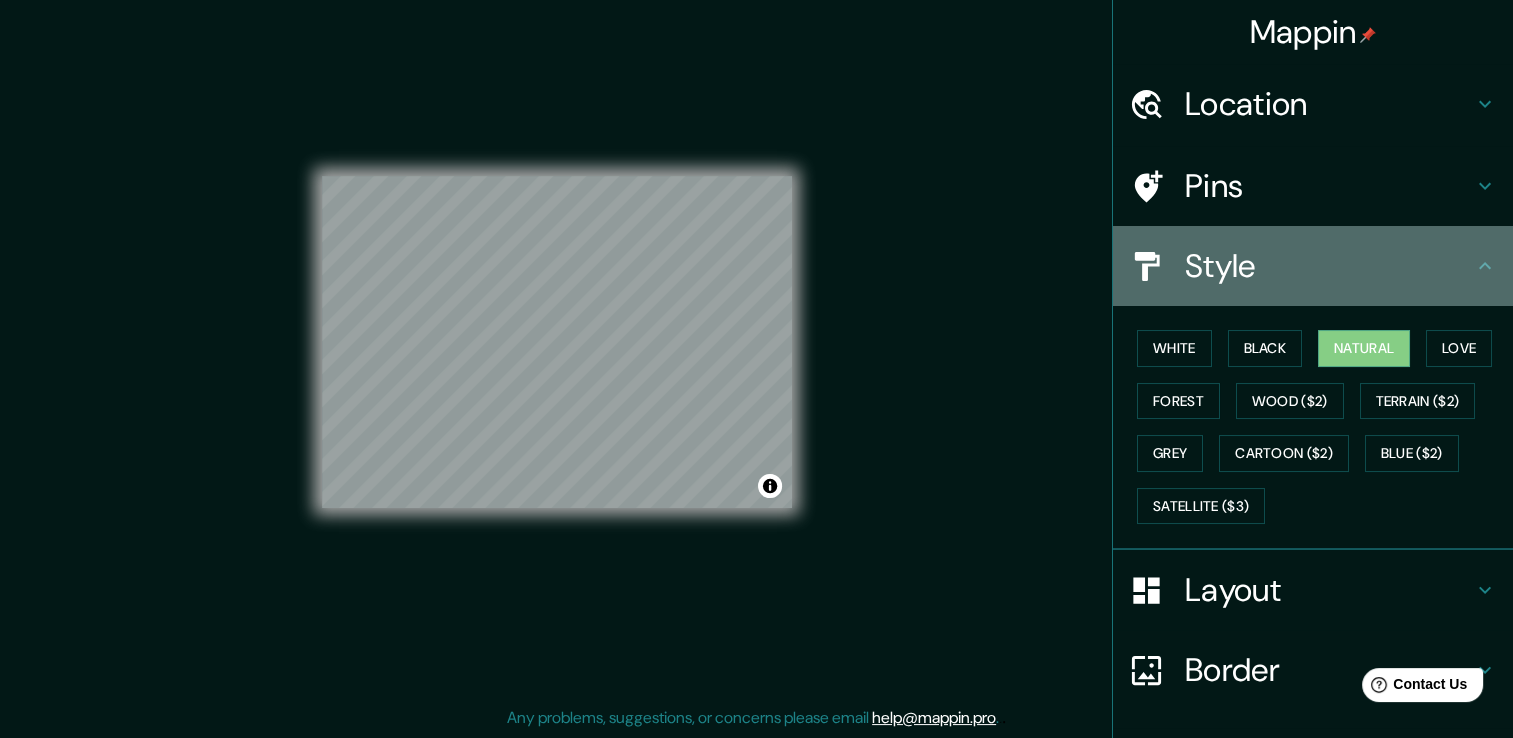 click on "Style" at bounding box center [1329, 104] 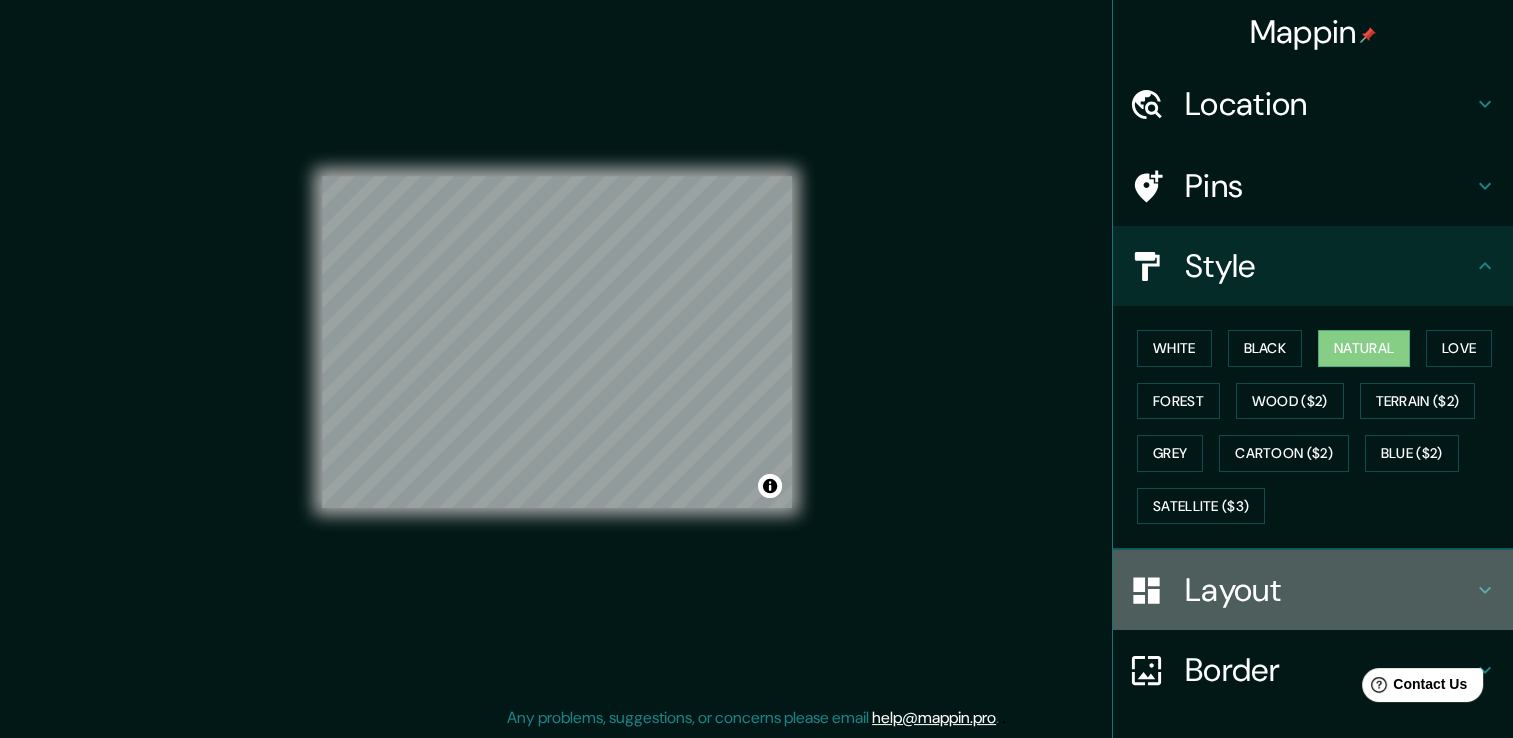 click on "Layout" at bounding box center [1329, 104] 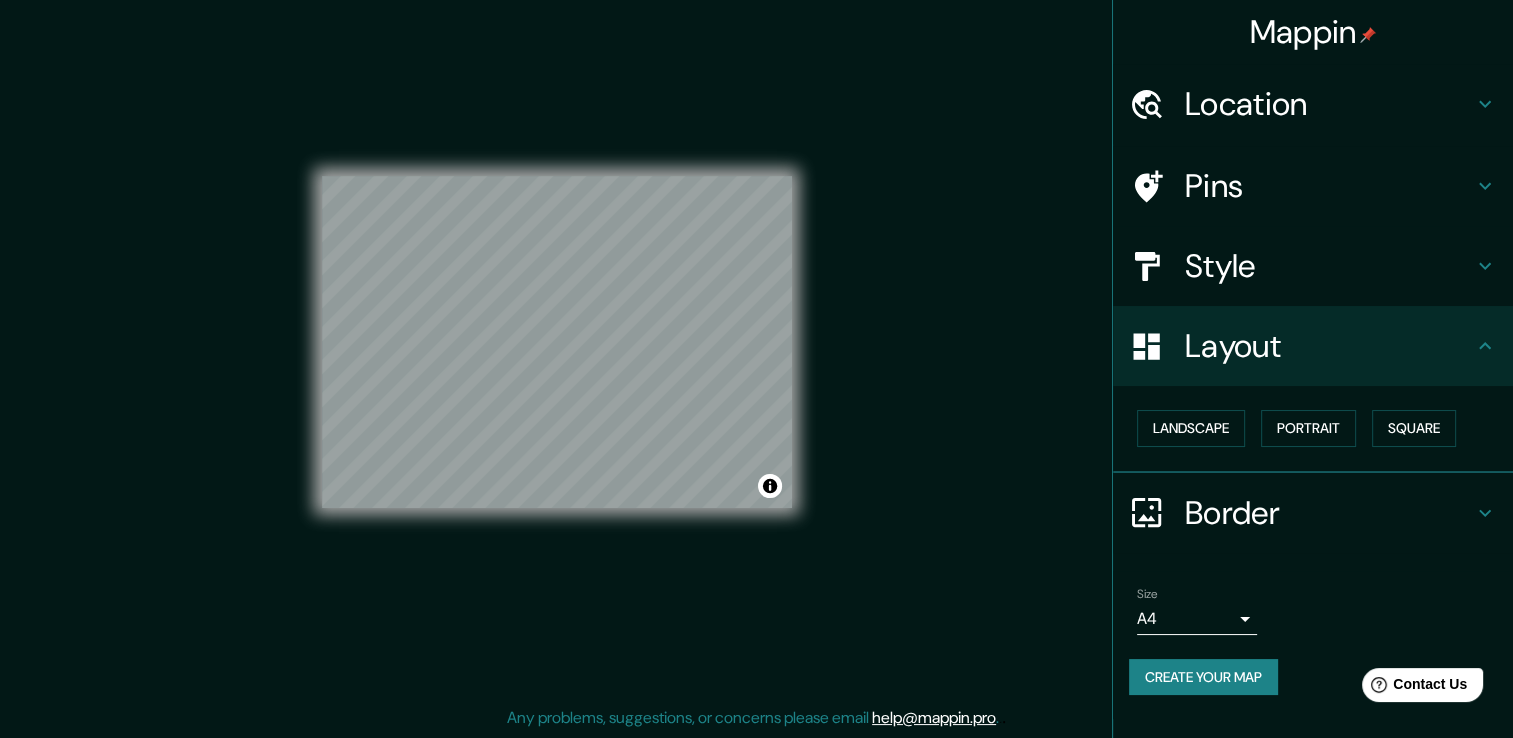 click on "Mappin Location [CITY], [STATE], [COUNTRY] Pins Style Layout Landscape Portrait Square Border Choose a border.  Hint : you can make layers of the frame opaque to create some cool effects. None Simple Transparent Fancy Size A4 single Create your map © Mapbox   © OpenStreetMap   Improve this map Any problems, suggestions, or concerns please email    help@example.com . . ." at bounding box center (756, 358) 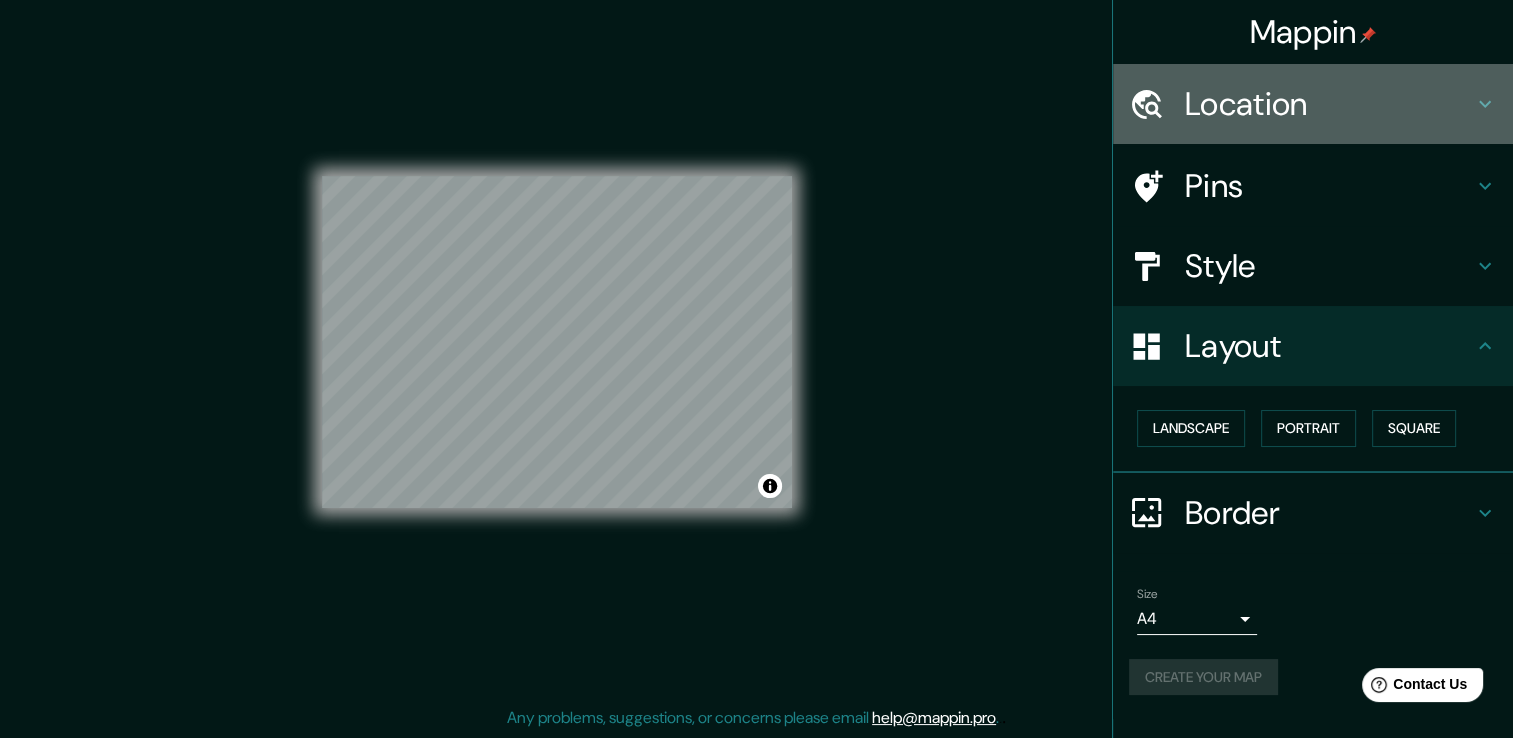 click on "Location" at bounding box center [1313, 104] 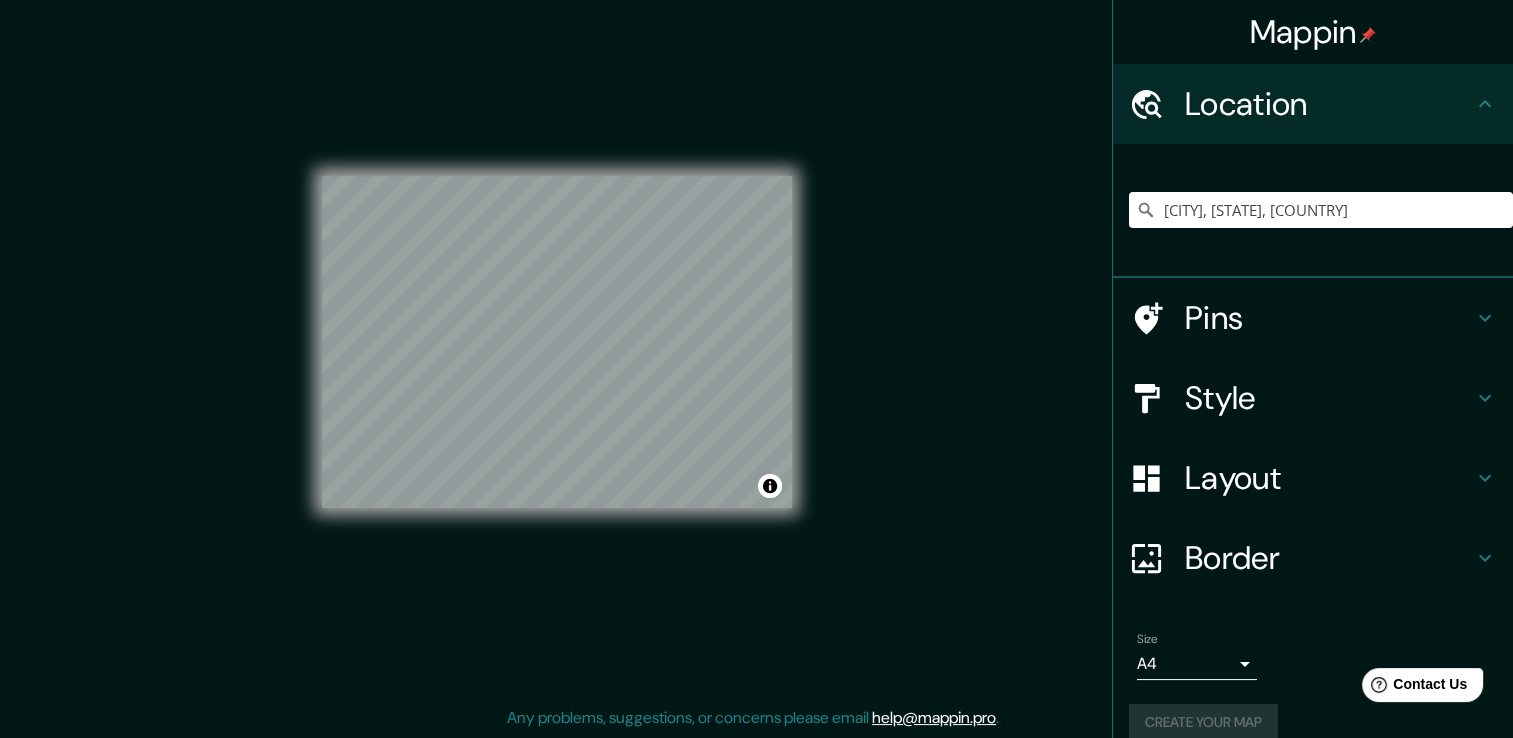 click on "Pins" at bounding box center [1329, 104] 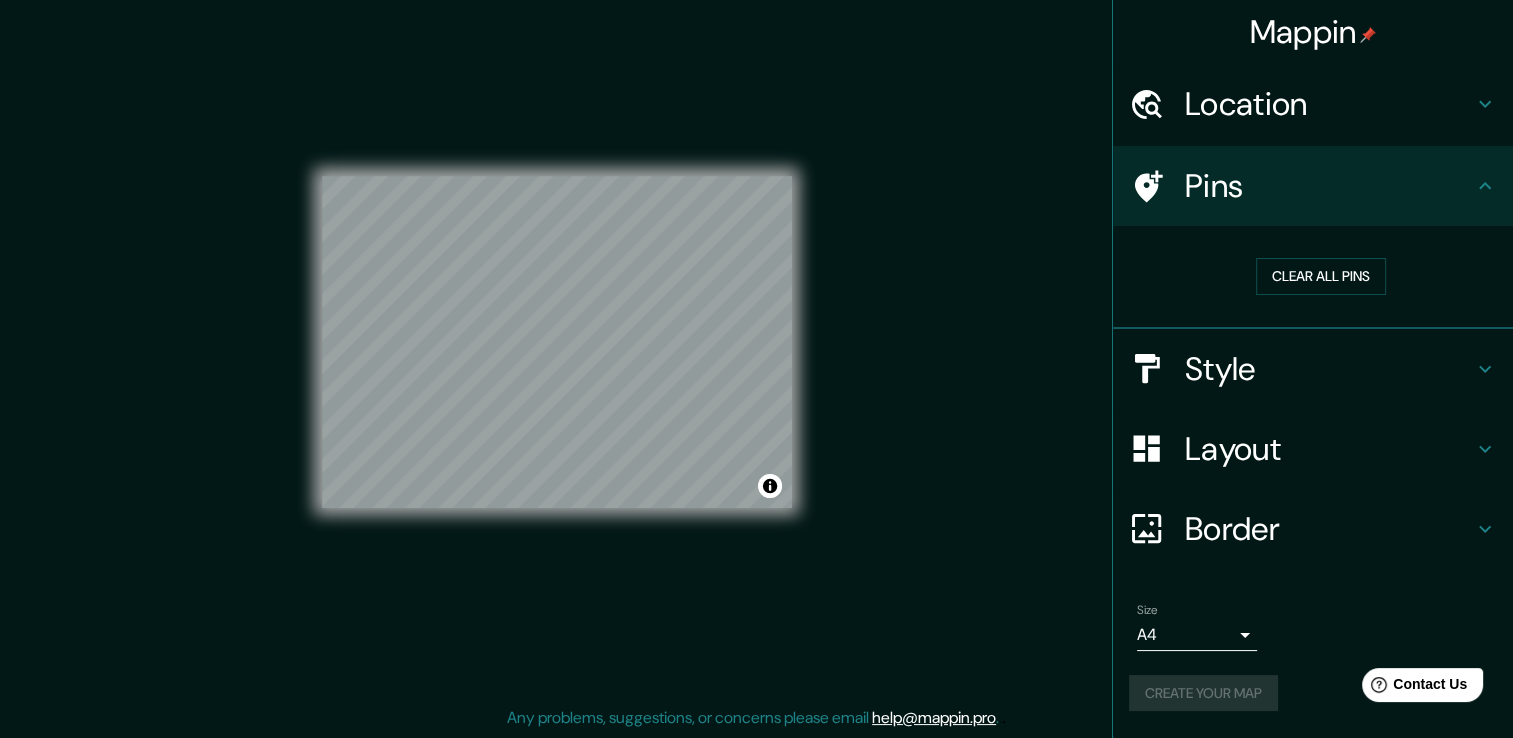 click on "Style" at bounding box center [1329, 104] 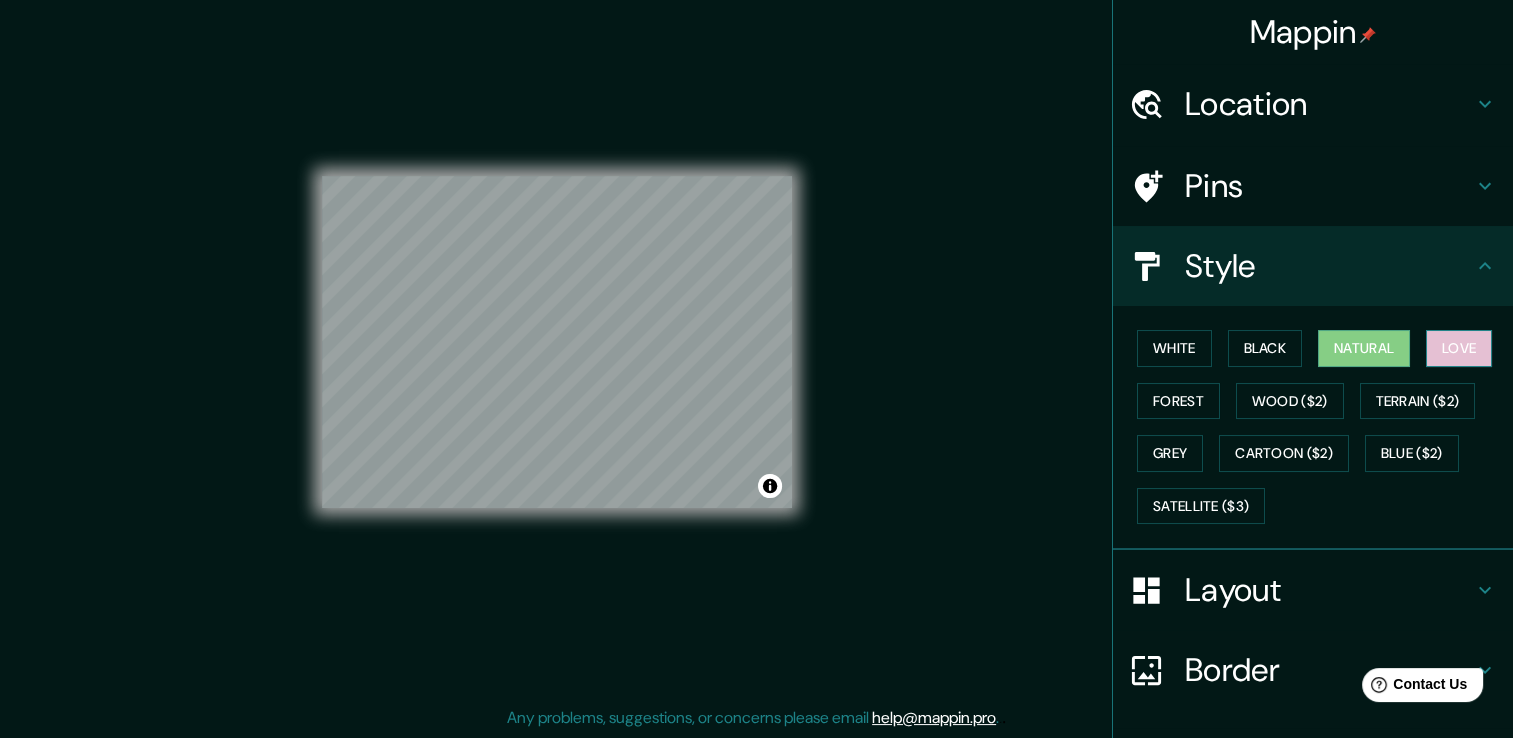 click on "Love" at bounding box center [1459, 348] 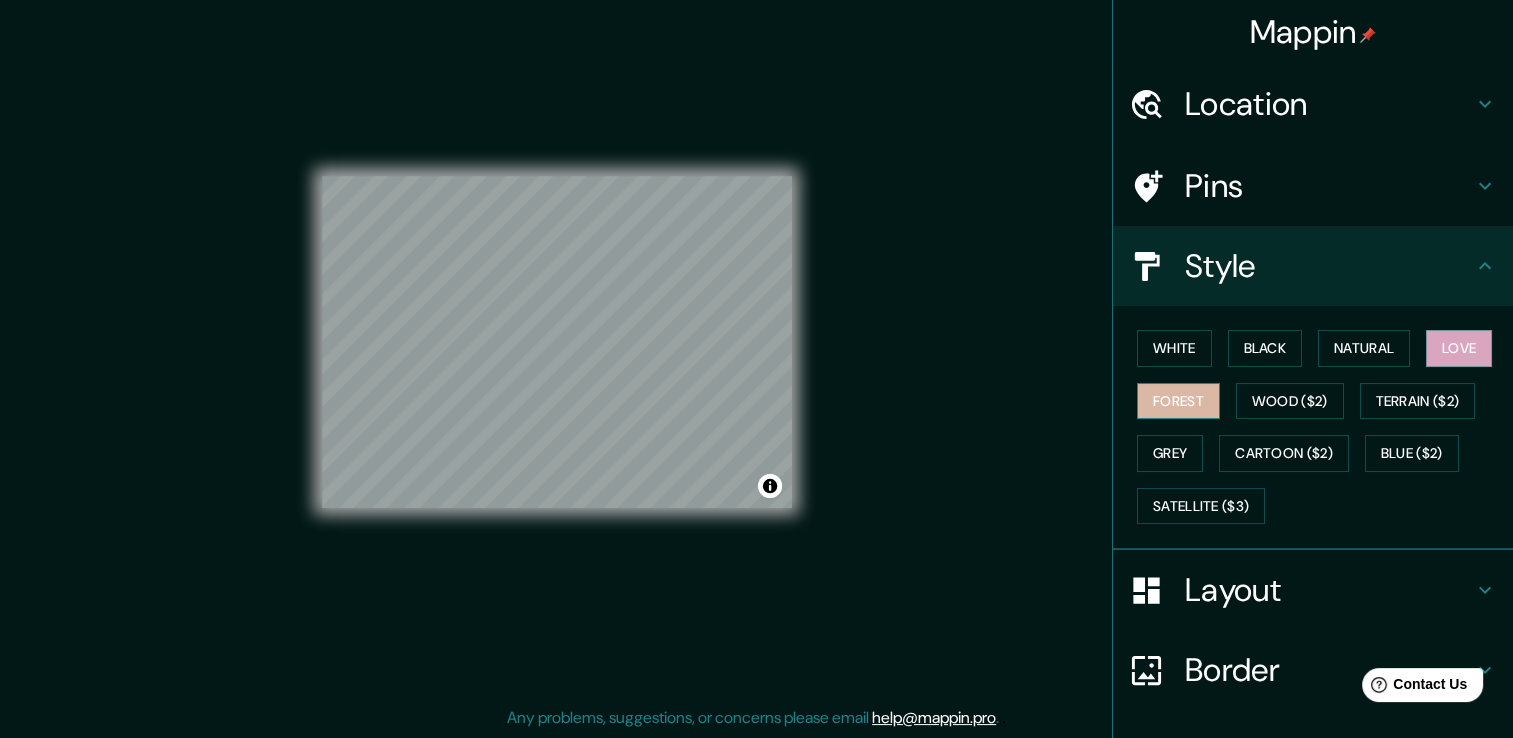 click on "Forest" at bounding box center (1178, 401) 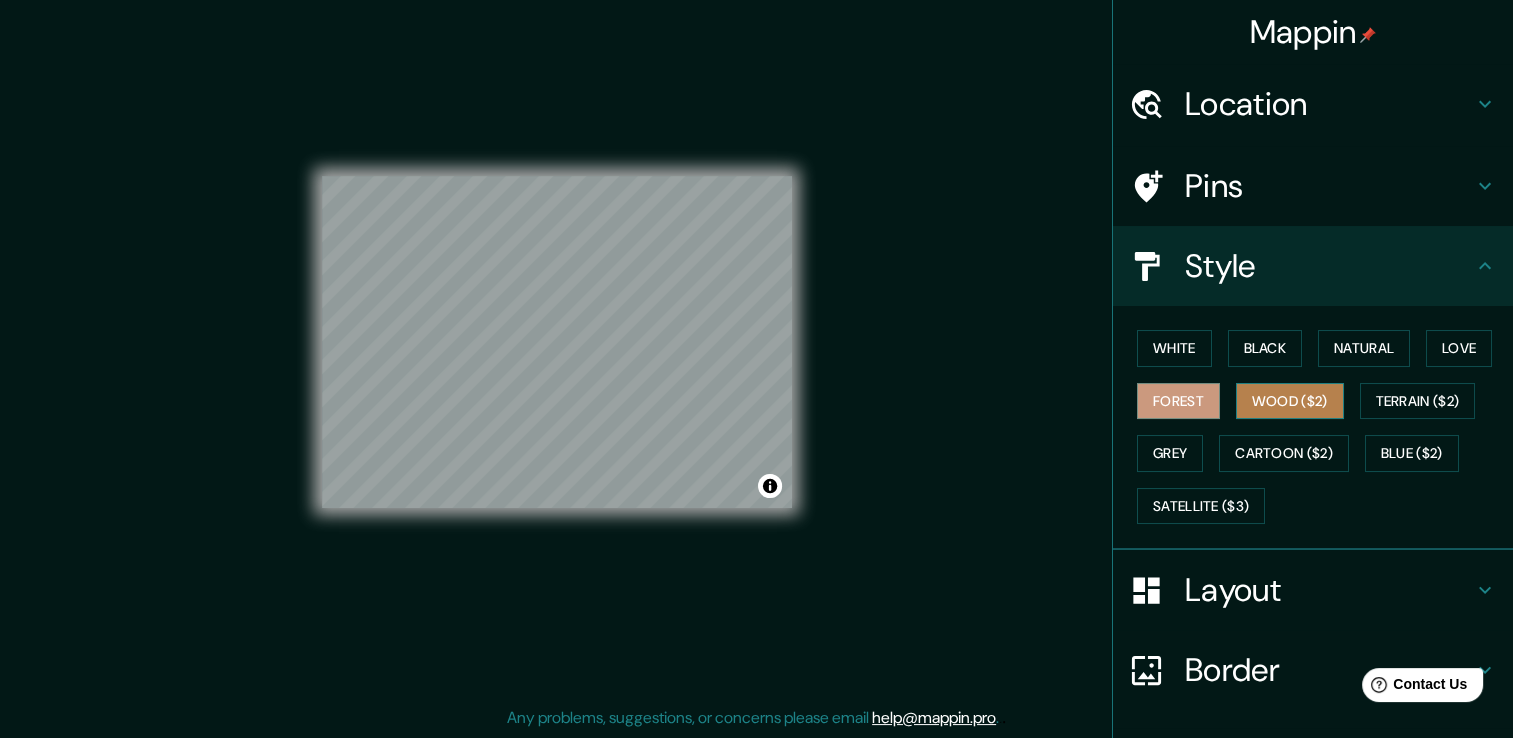 click on "Wood ($2)" at bounding box center [1290, 401] 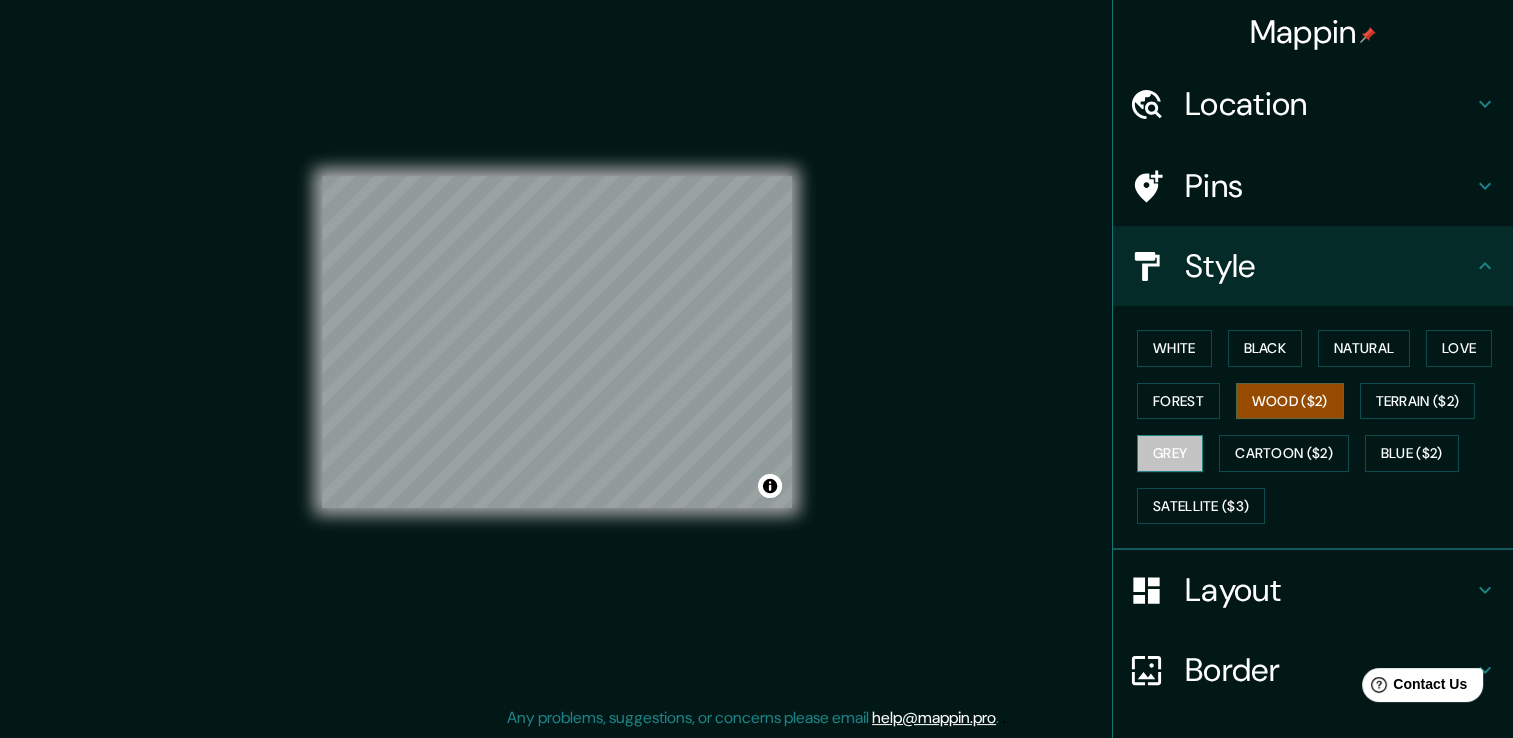 click on "Grey" at bounding box center [1170, 453] 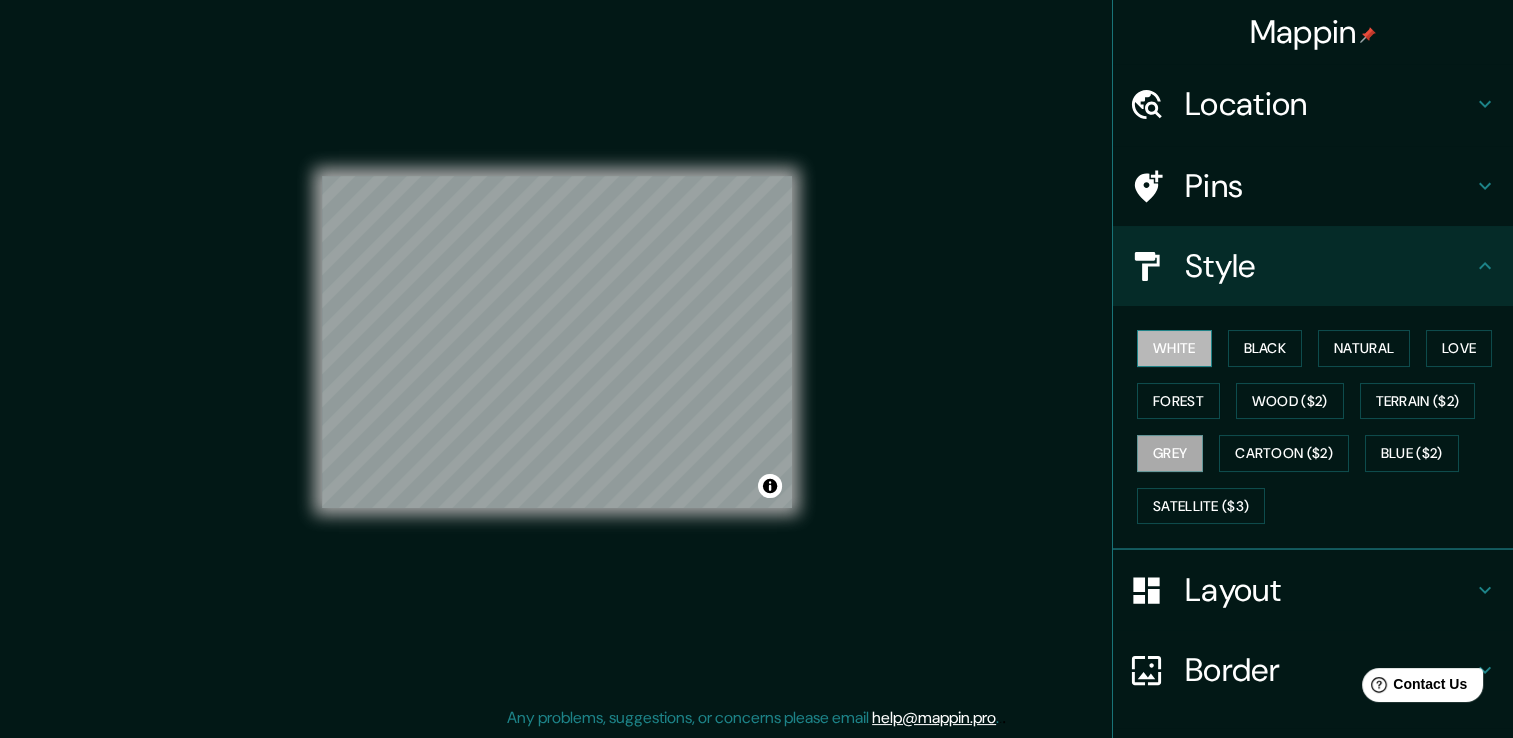 click on "White" at bounding box center (1174, 348) 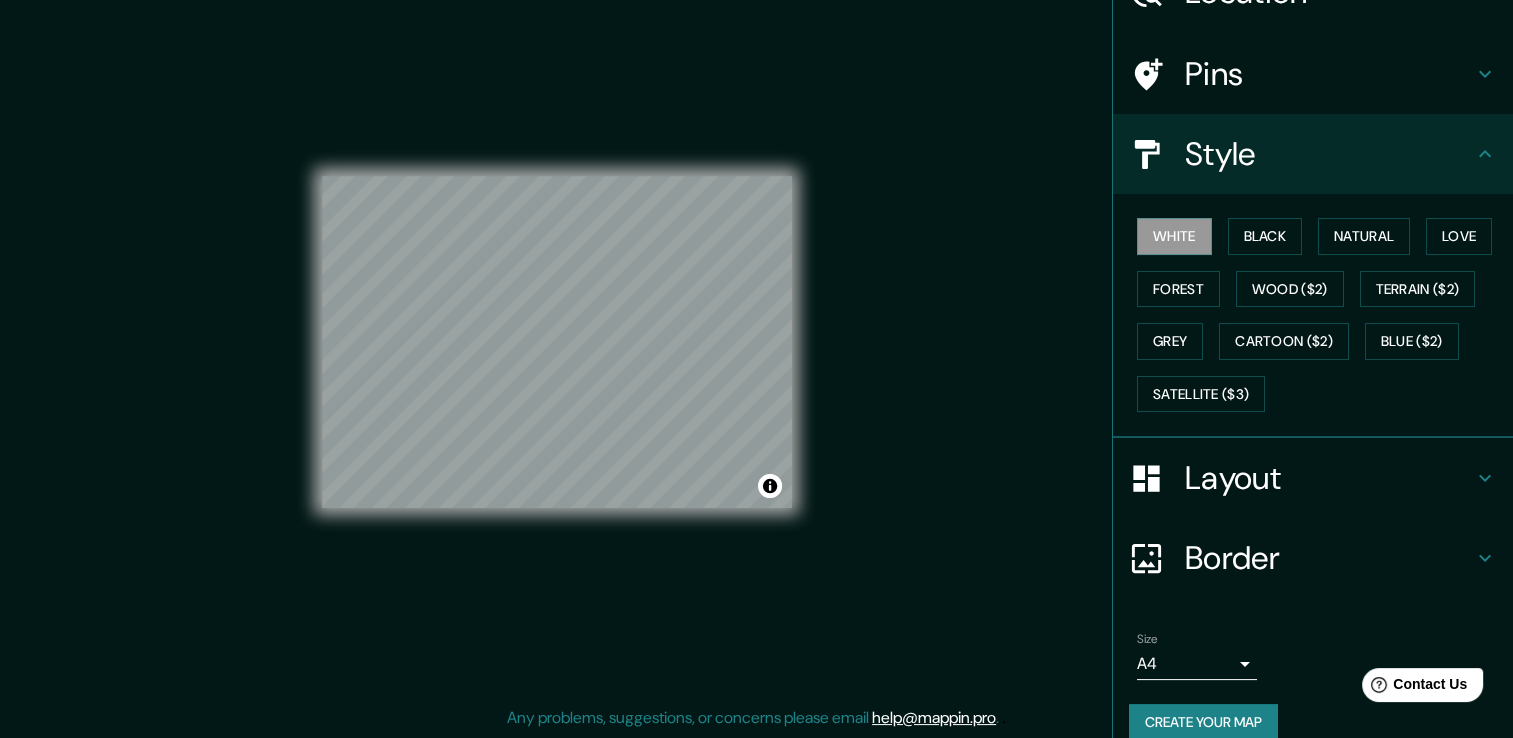 scroll, scrollTop: 135, scrollLeft: 0, axis: vertical 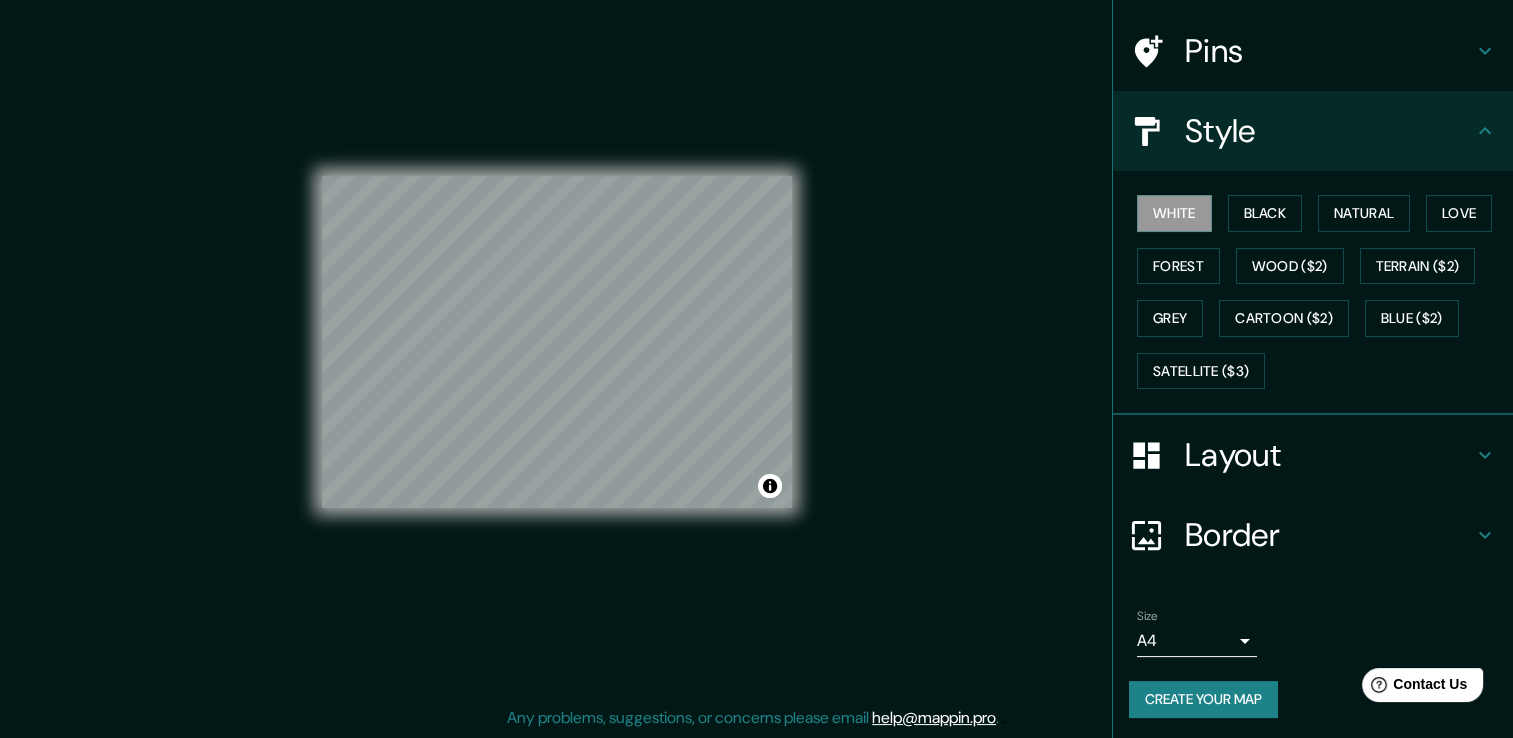 click on "Create your map" at bounding box center [1203, 699] 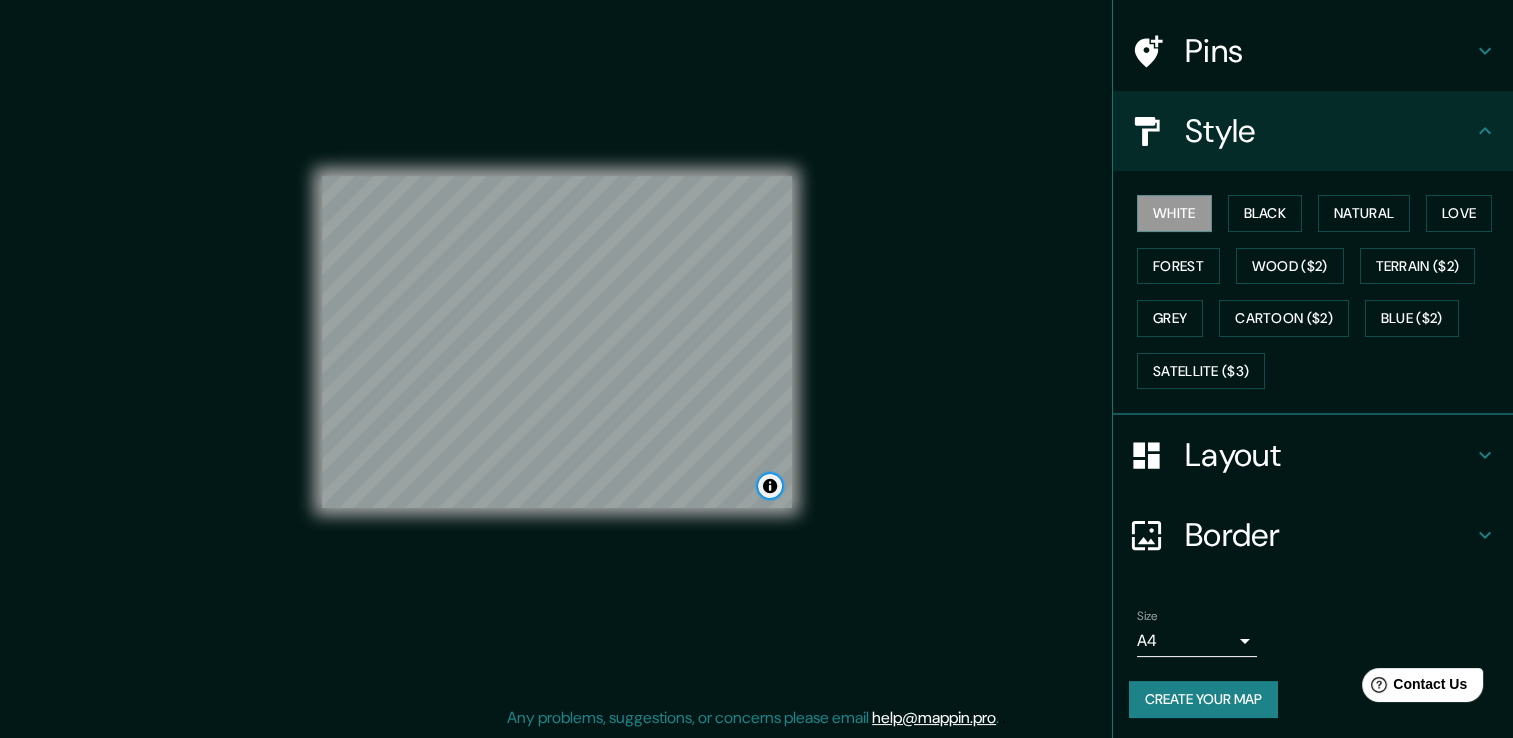 click at bounding box center [770, 486] 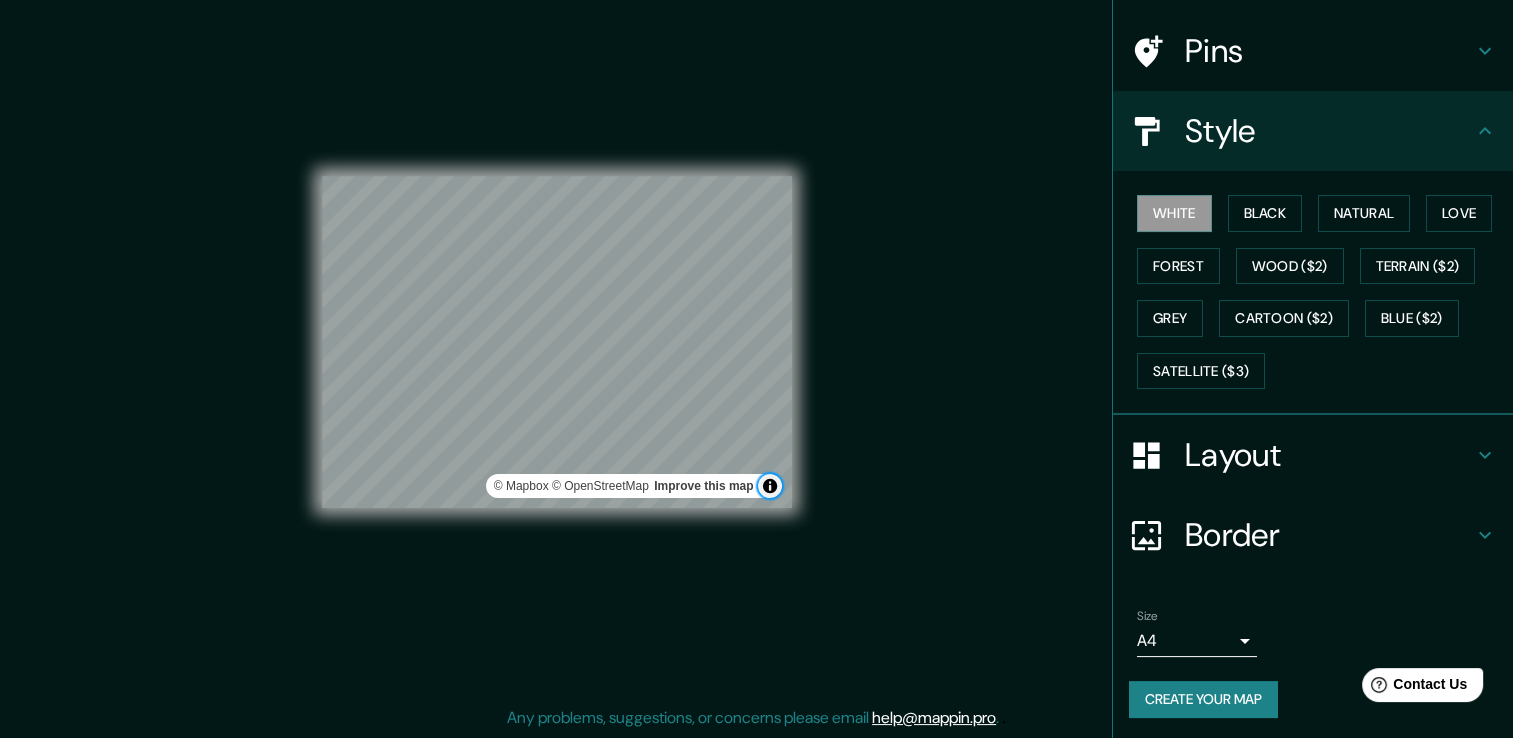 click at bounding box center (770, 486) 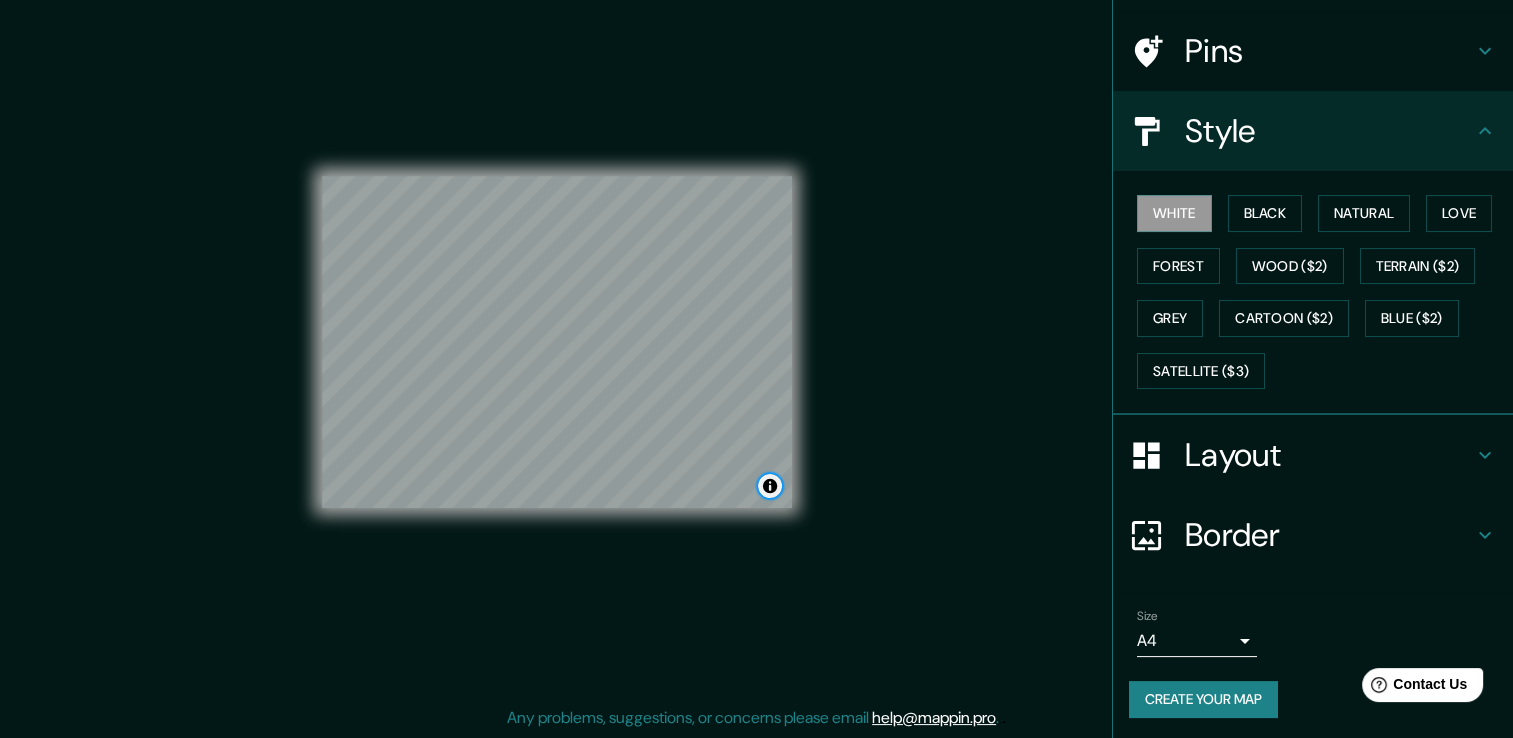 click at bounding box center [770, 486] 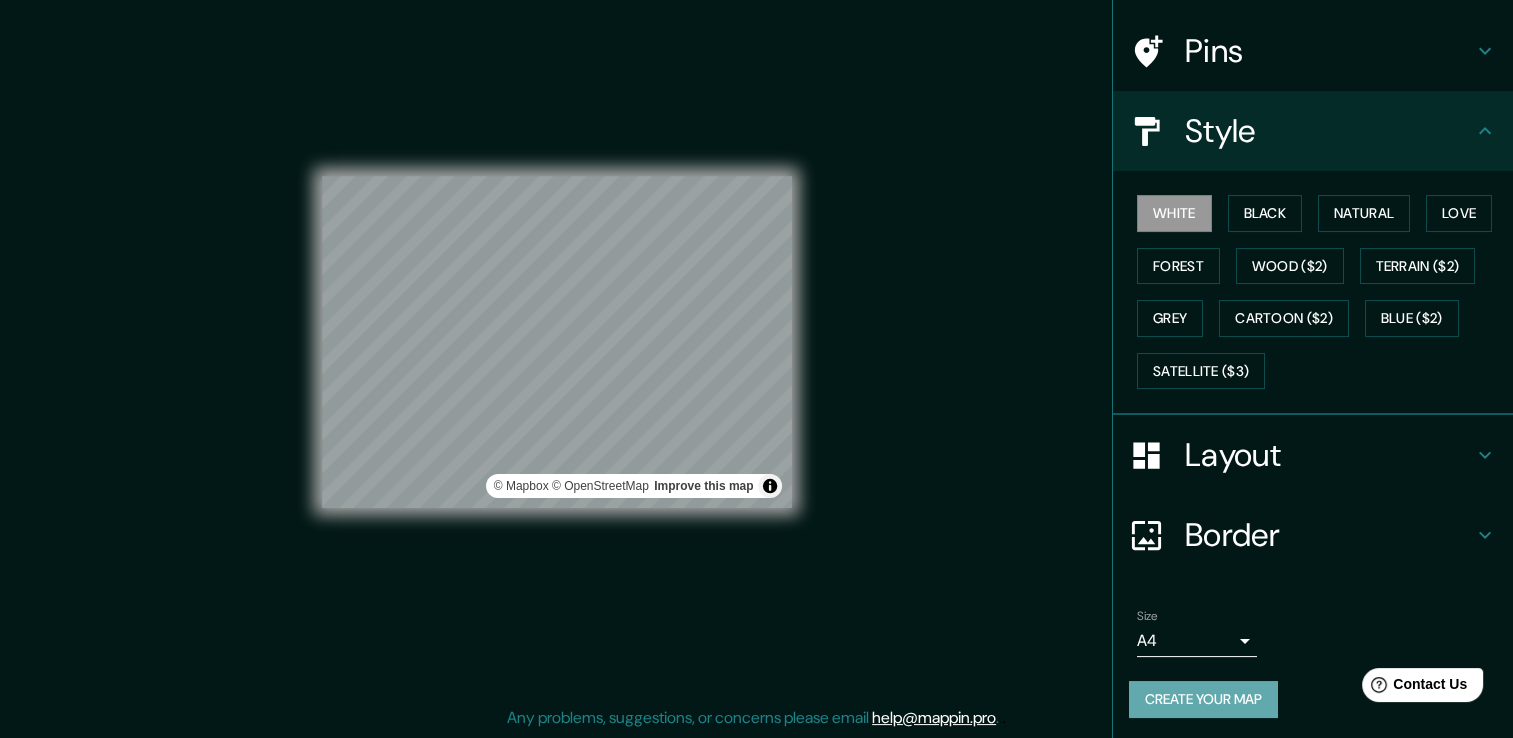 click on "Create your map" at bounding box center (1203, 699) 